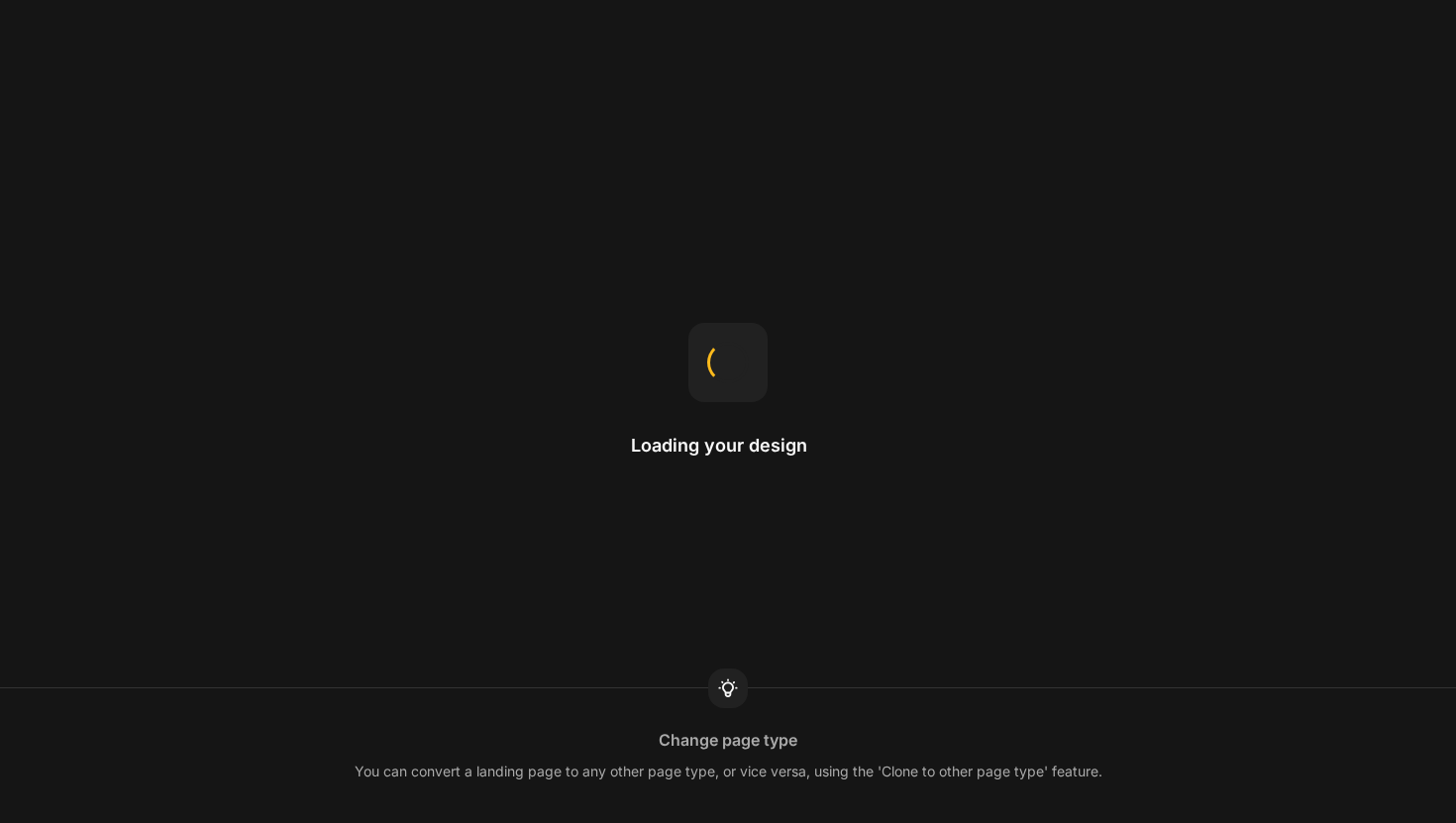 scroll, scrollTop: 0, scrollLeft: 0, axis: both 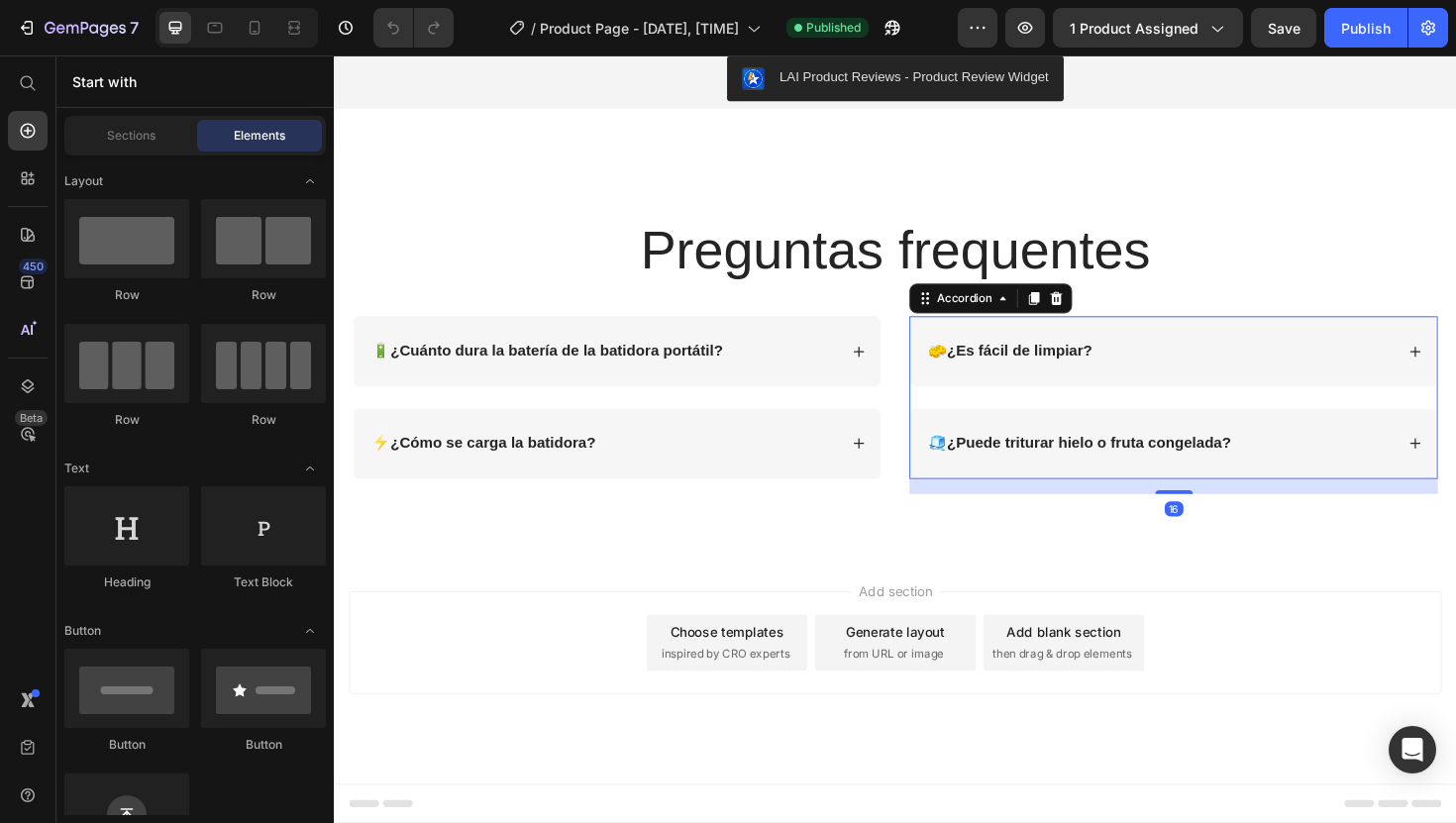 click on "🧊  ¿Puede triturar hielo o fruta congelada?" at bounding box center (1123, 466) 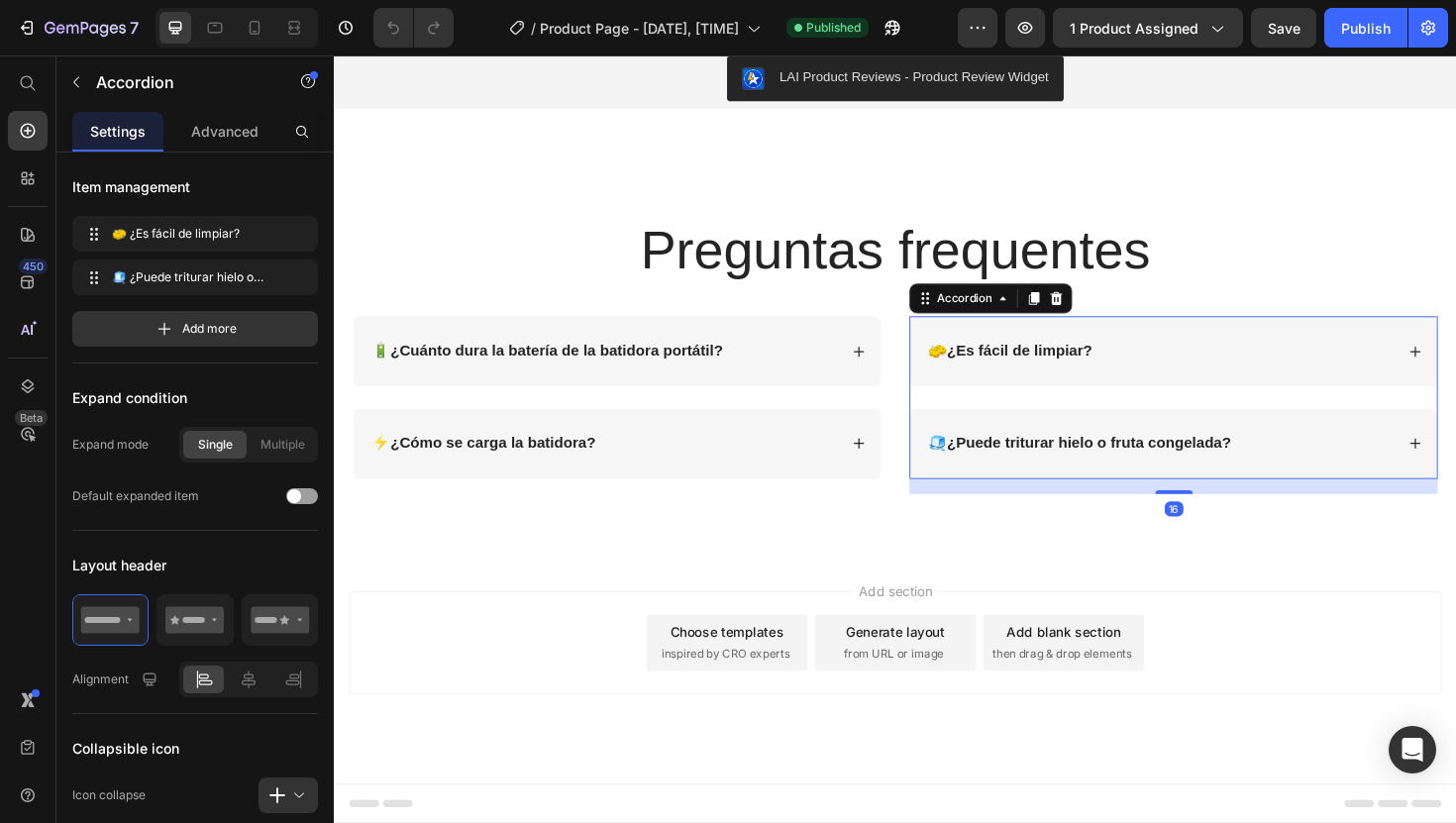 click on "🧊  ¿Puede triturar hielo o fruta congelada?" at bounding box center (1207, 466) 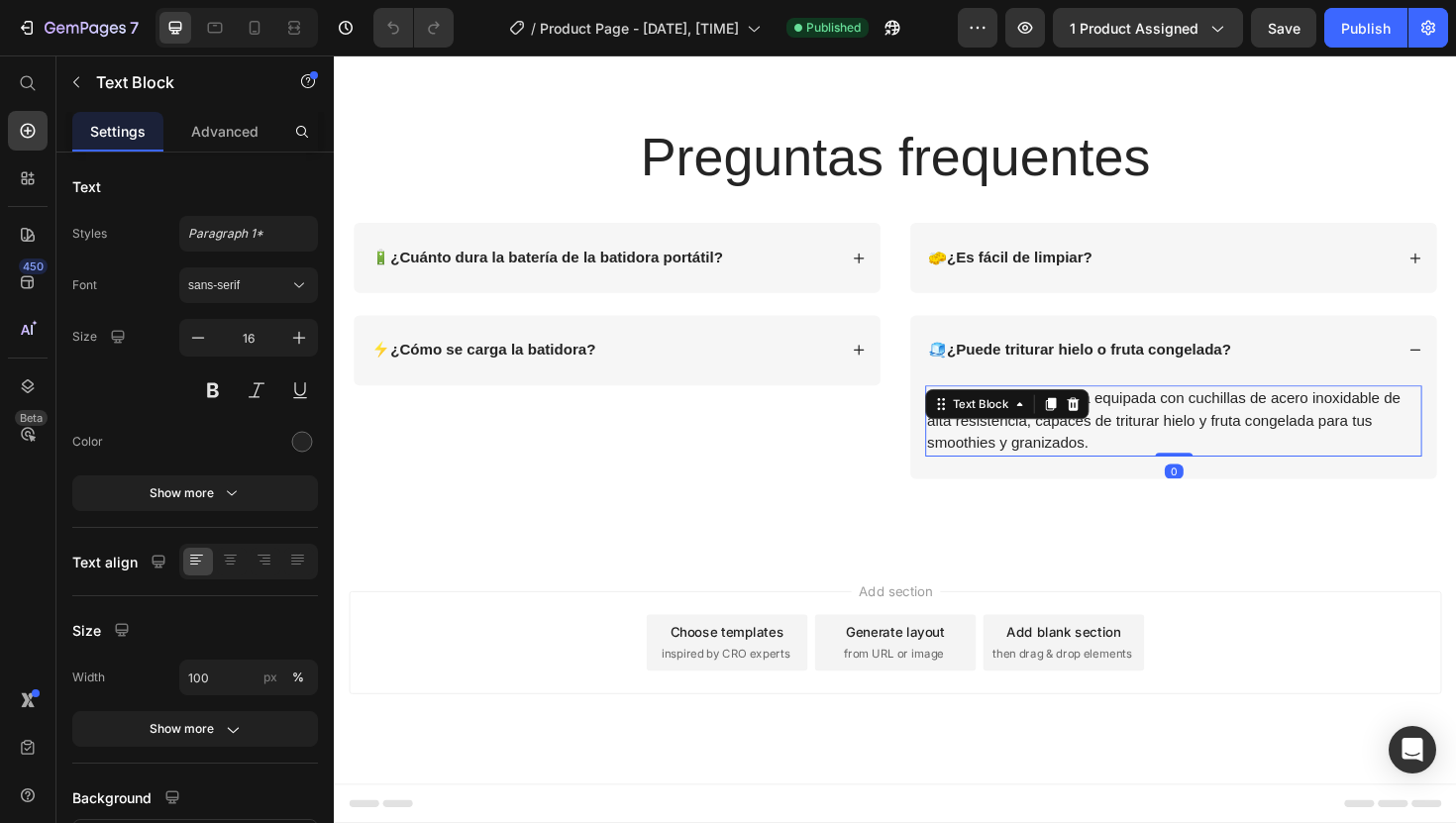 click on "Sí, nuestra batidora está equipada con cuchillas de acero inoxidable de alta resistencia, capaces de triturar hielo y fruta congelada para tus smoothies y granizados. Text Block   0" at bounding box center (1222, 443) 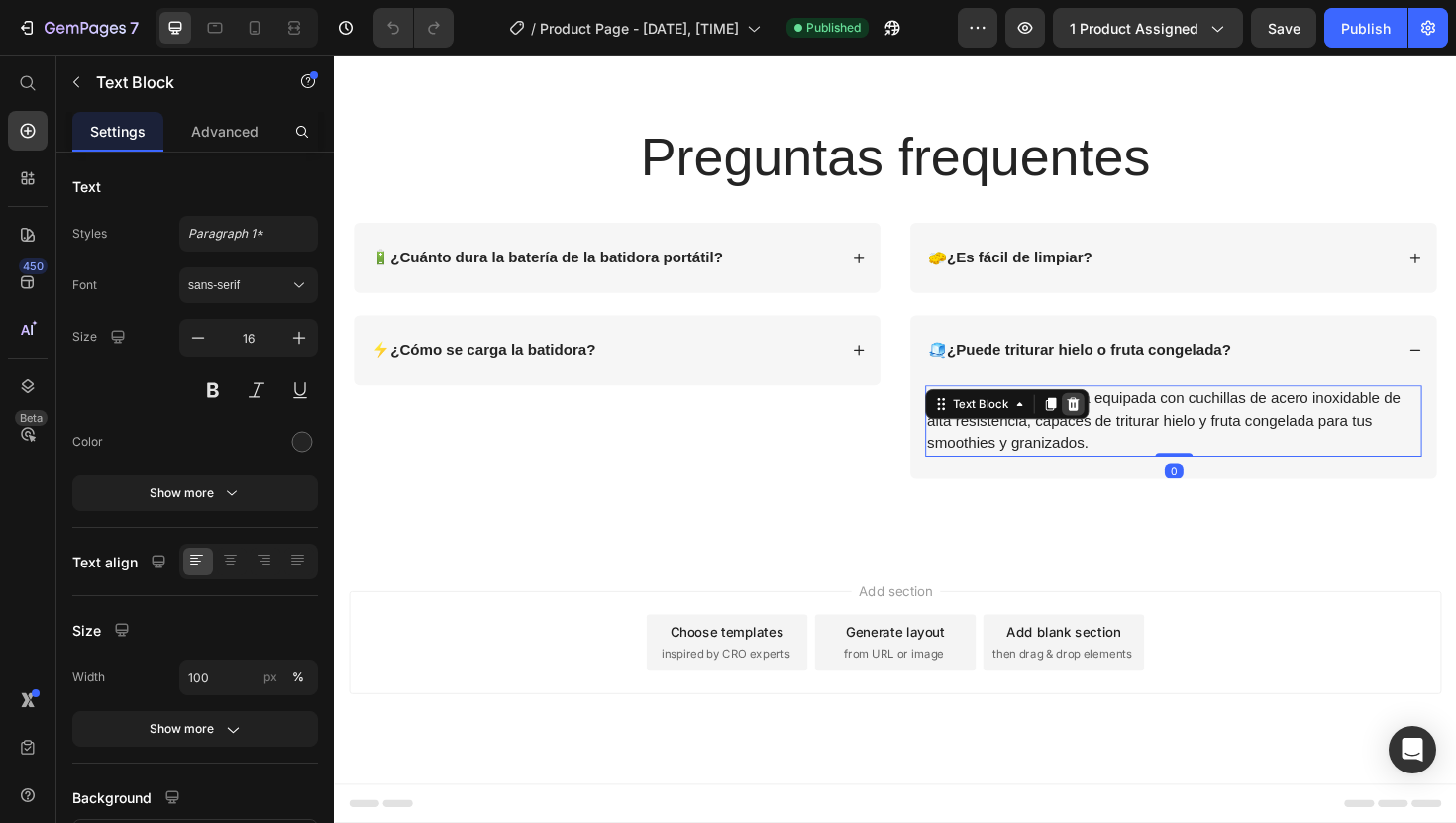 click 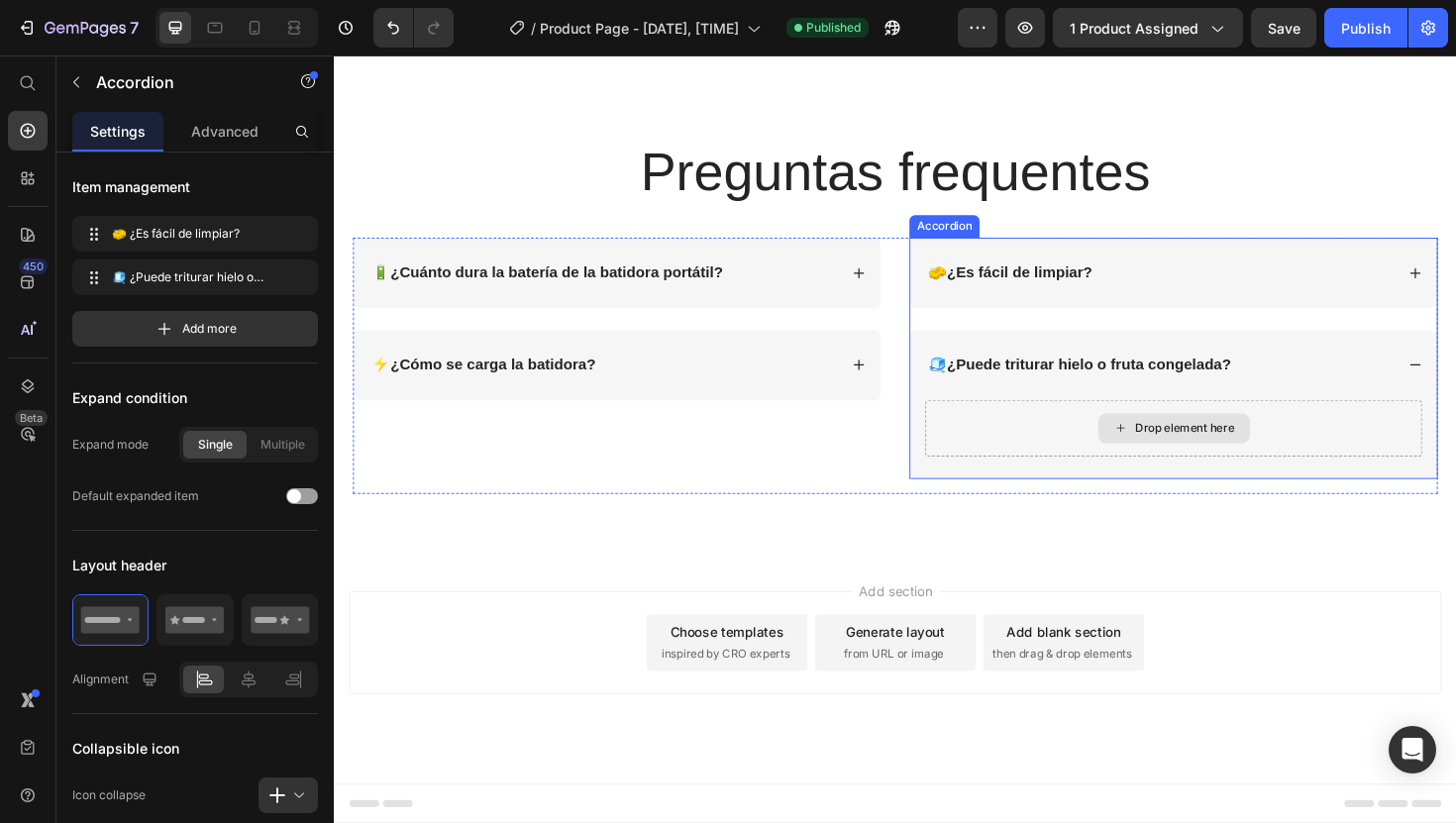 click on "Drop element here" at bounding box center (1222, 451) 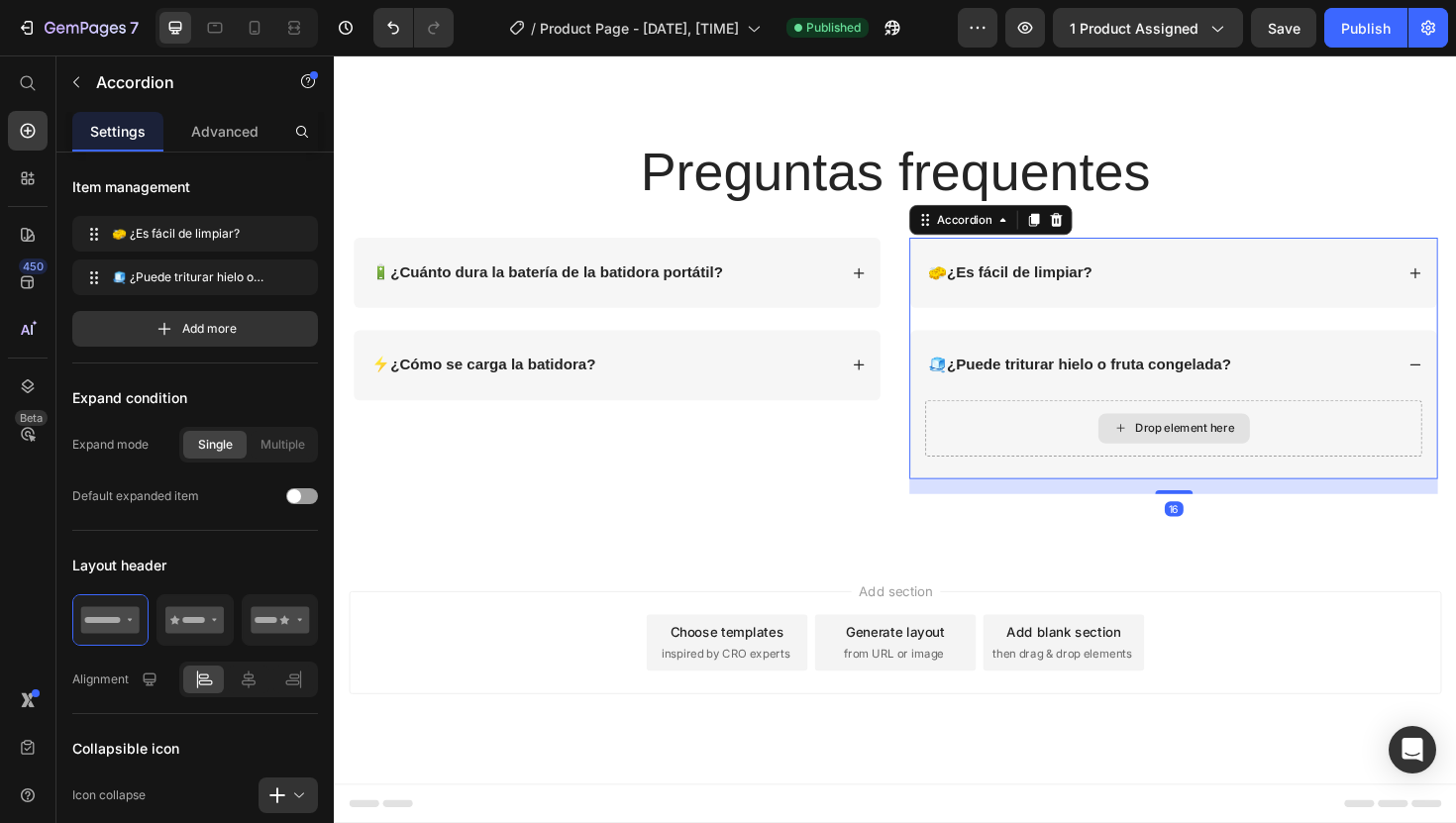 click on "Drop element here" at bounding box center (1222, 451) 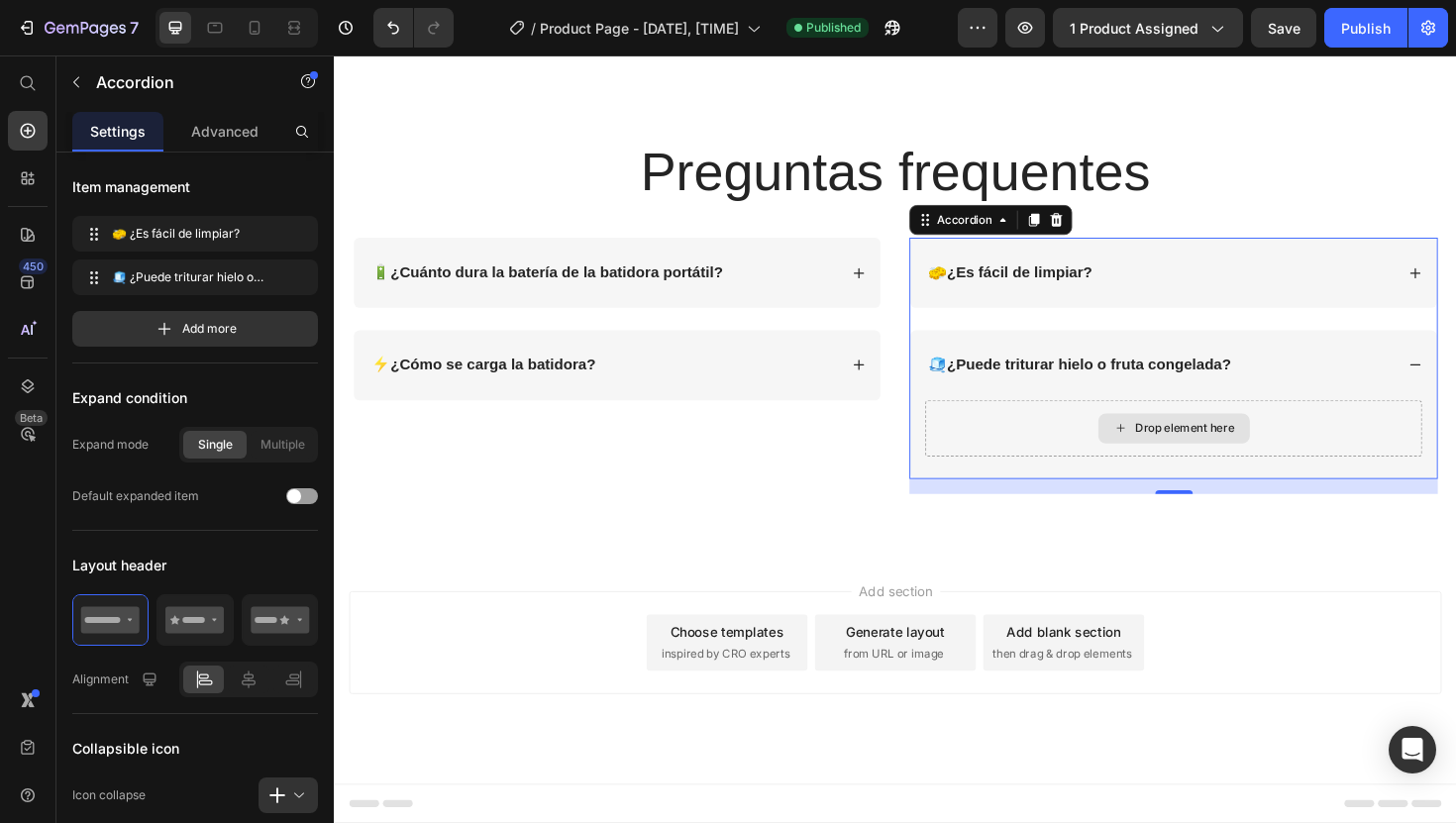 click on "Drop element here" at bounding box center (1222, 451) 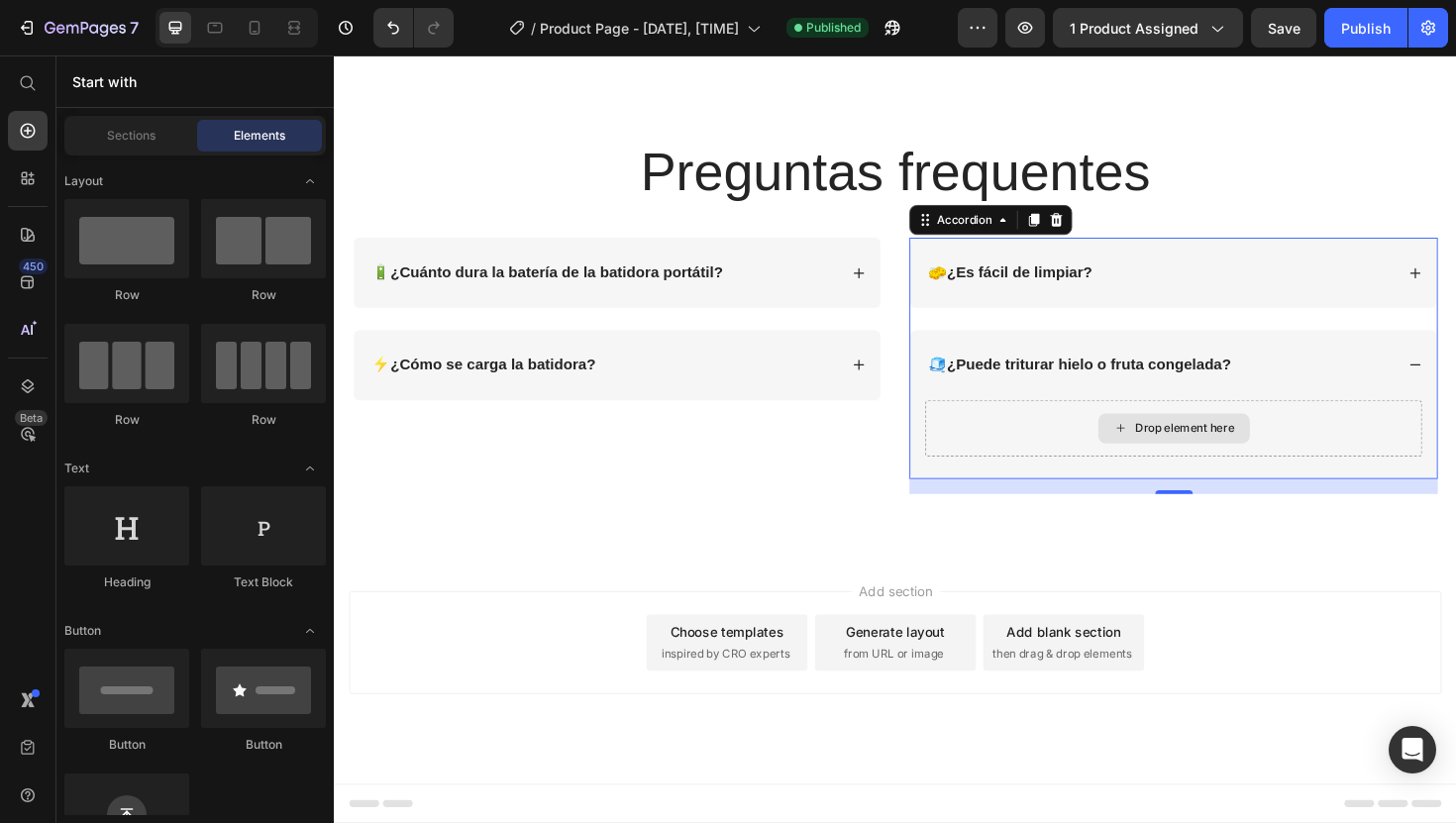 click on "Drop element here" at bounding box center [1235, 451] 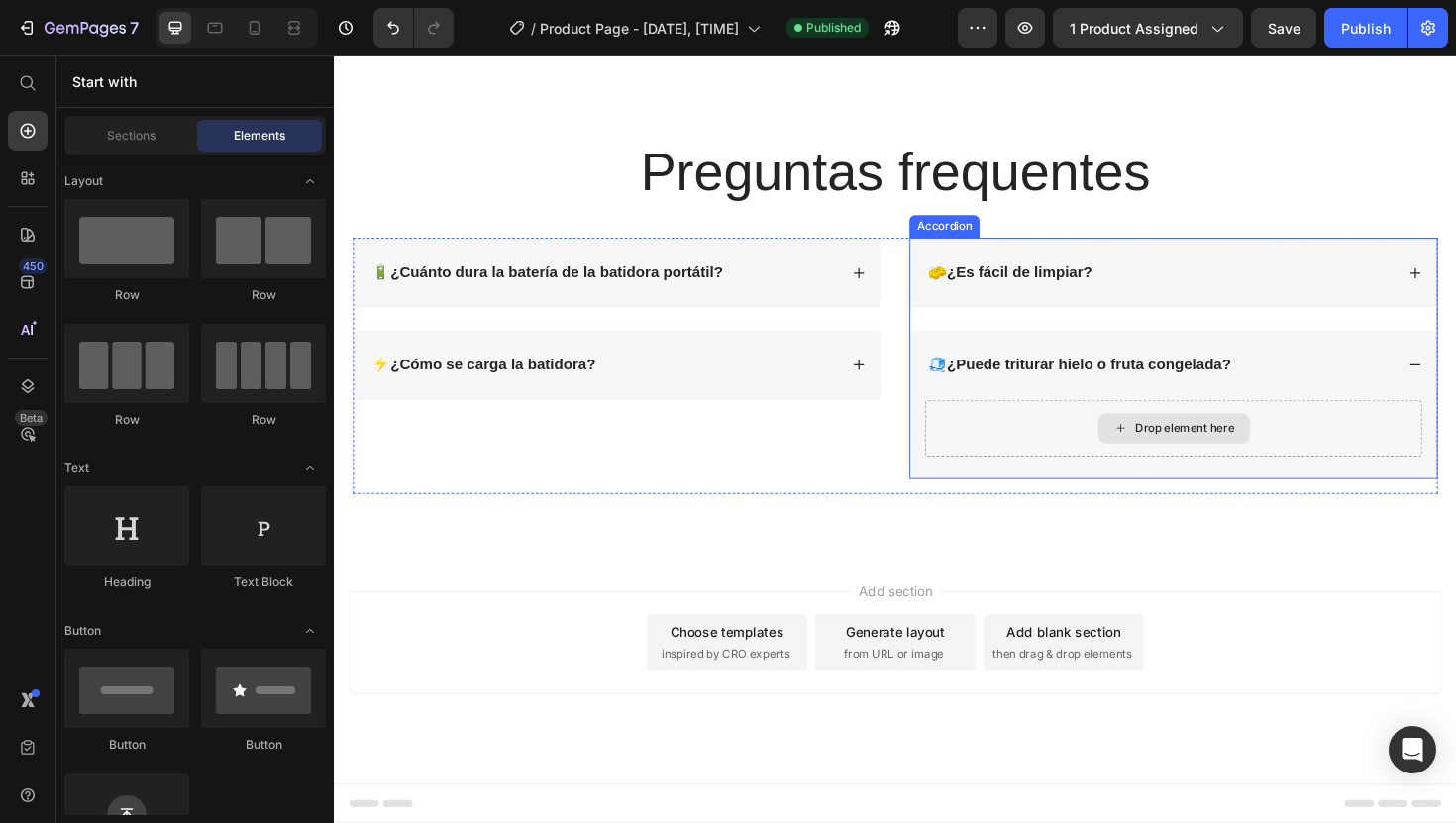click on "Drop element here" at bounding box center [1235, 451] 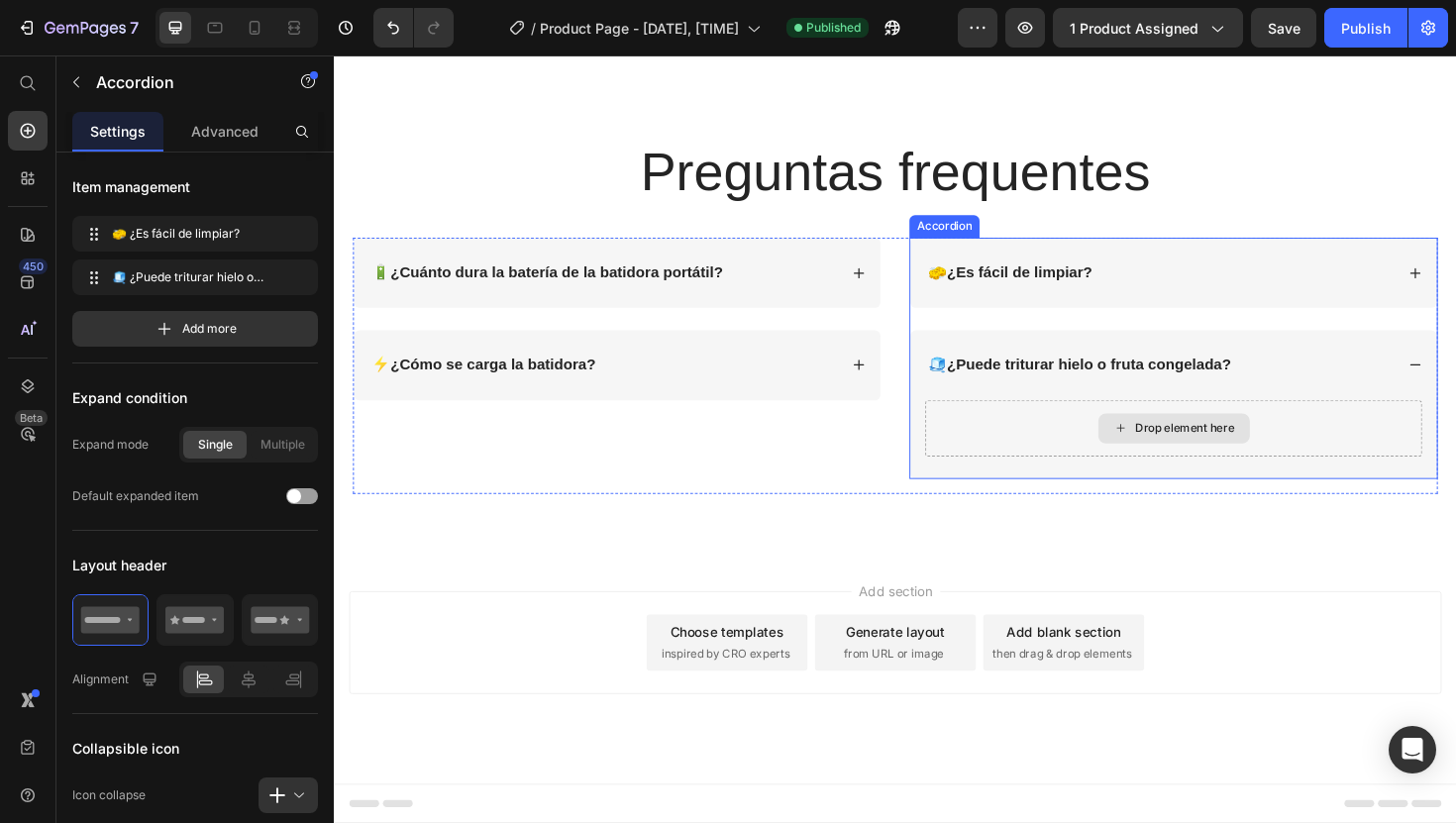 click on "Drop element here" at bounding box center (1222, 451) 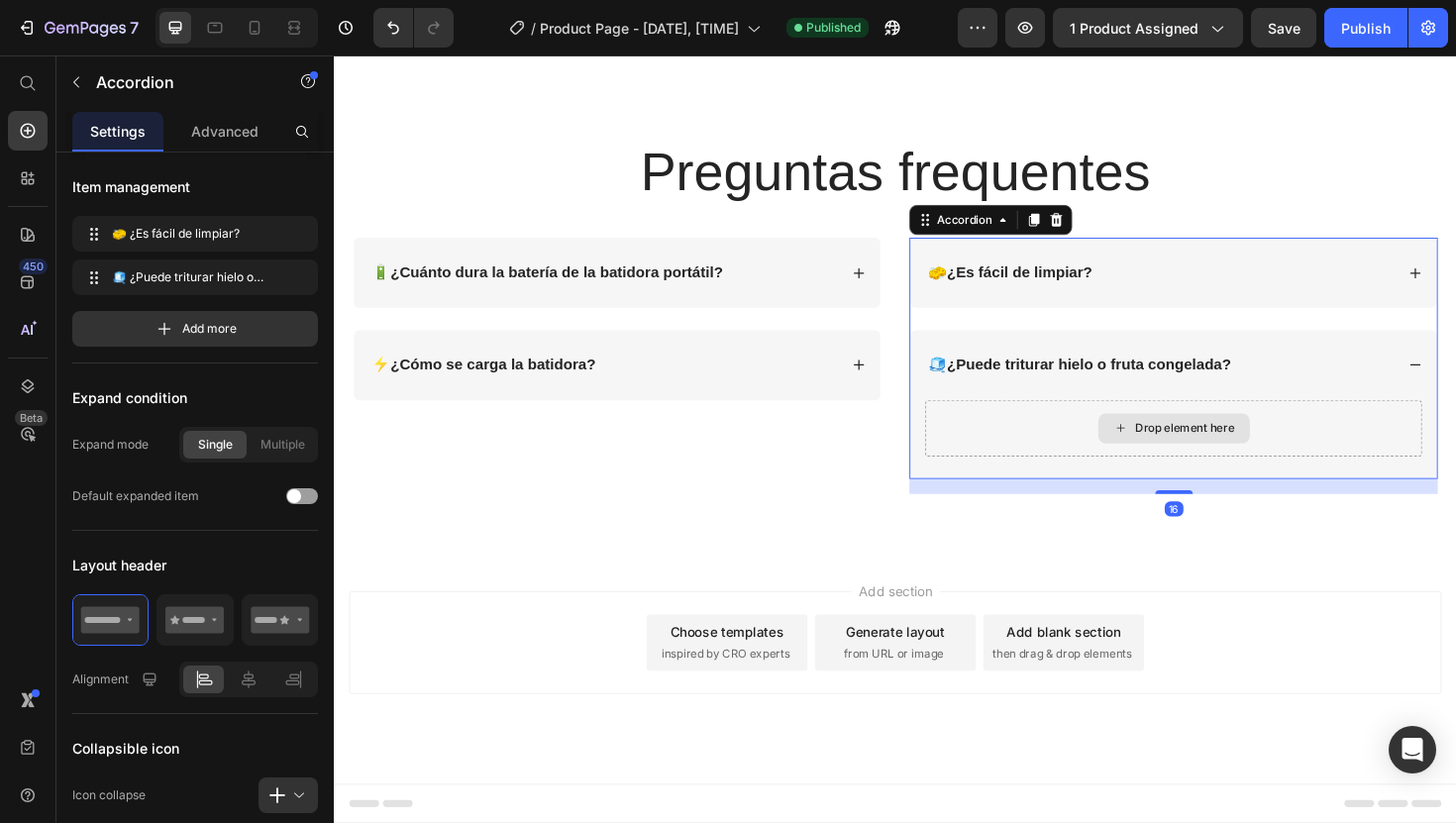 click on "Drop element here" at bounding box center [1222, 451] 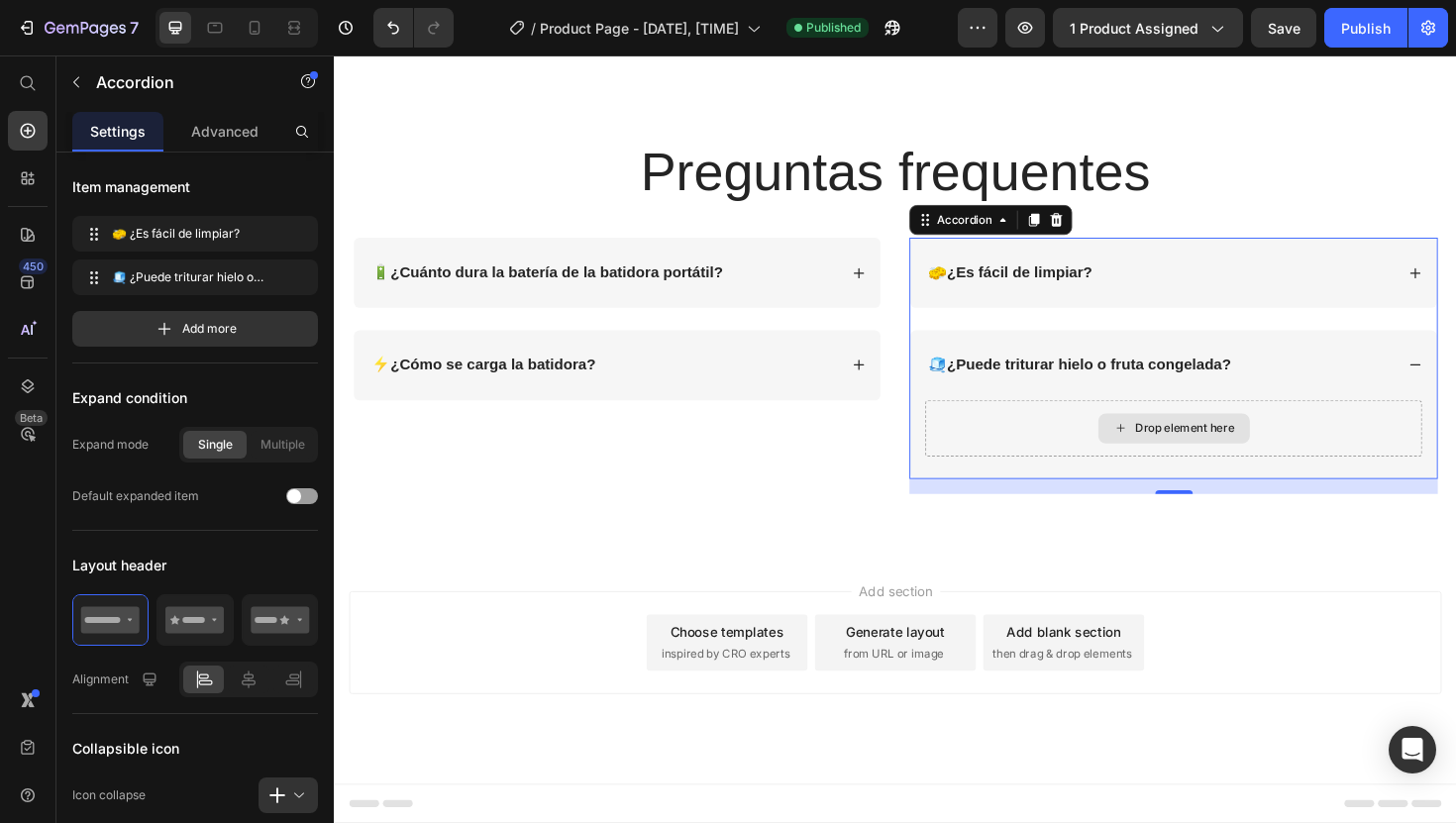 click on "Drop element here" at bounding box center (1222, 451) 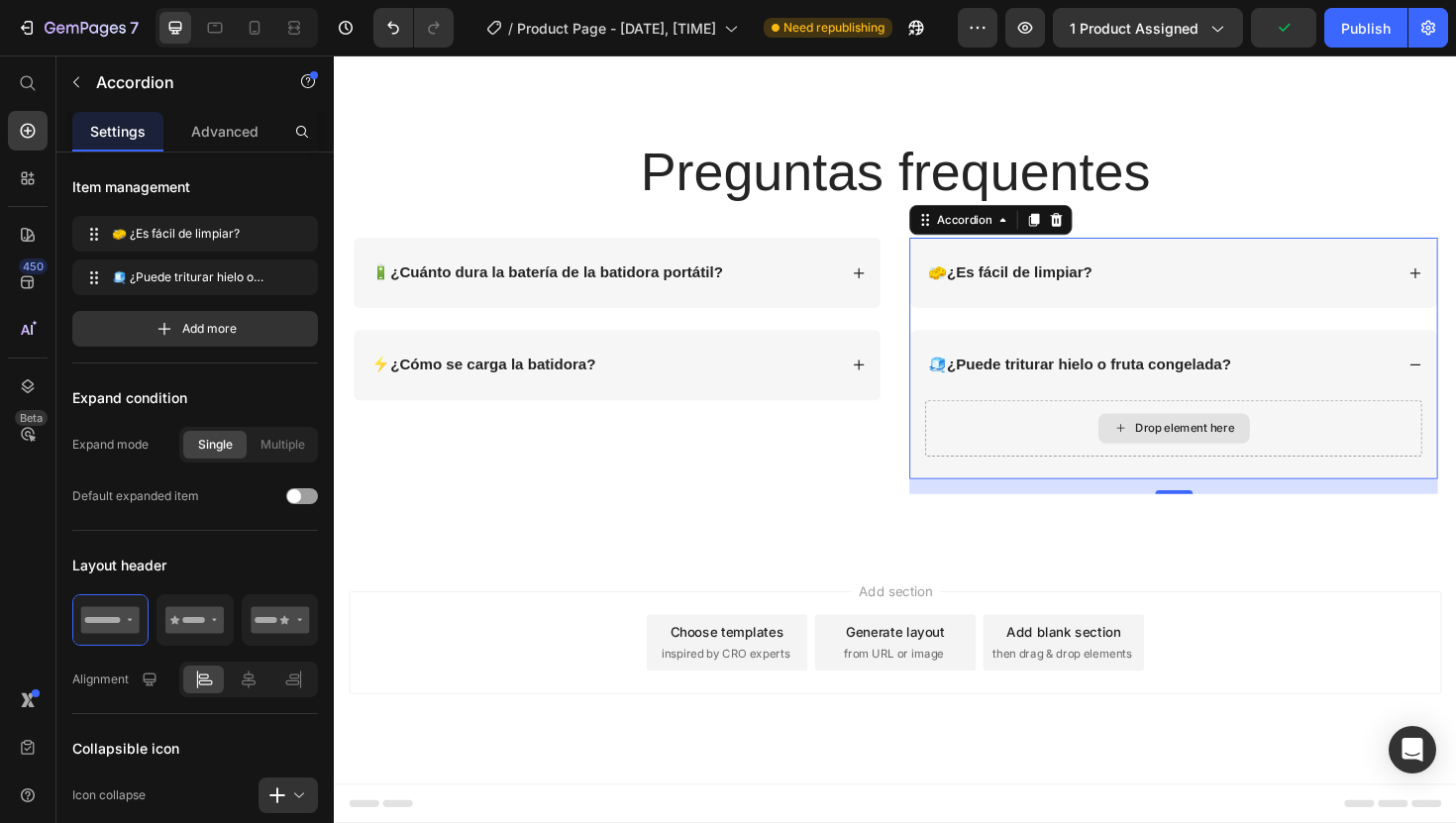 click on "Drop element here" at bounding box center [1222, 451] 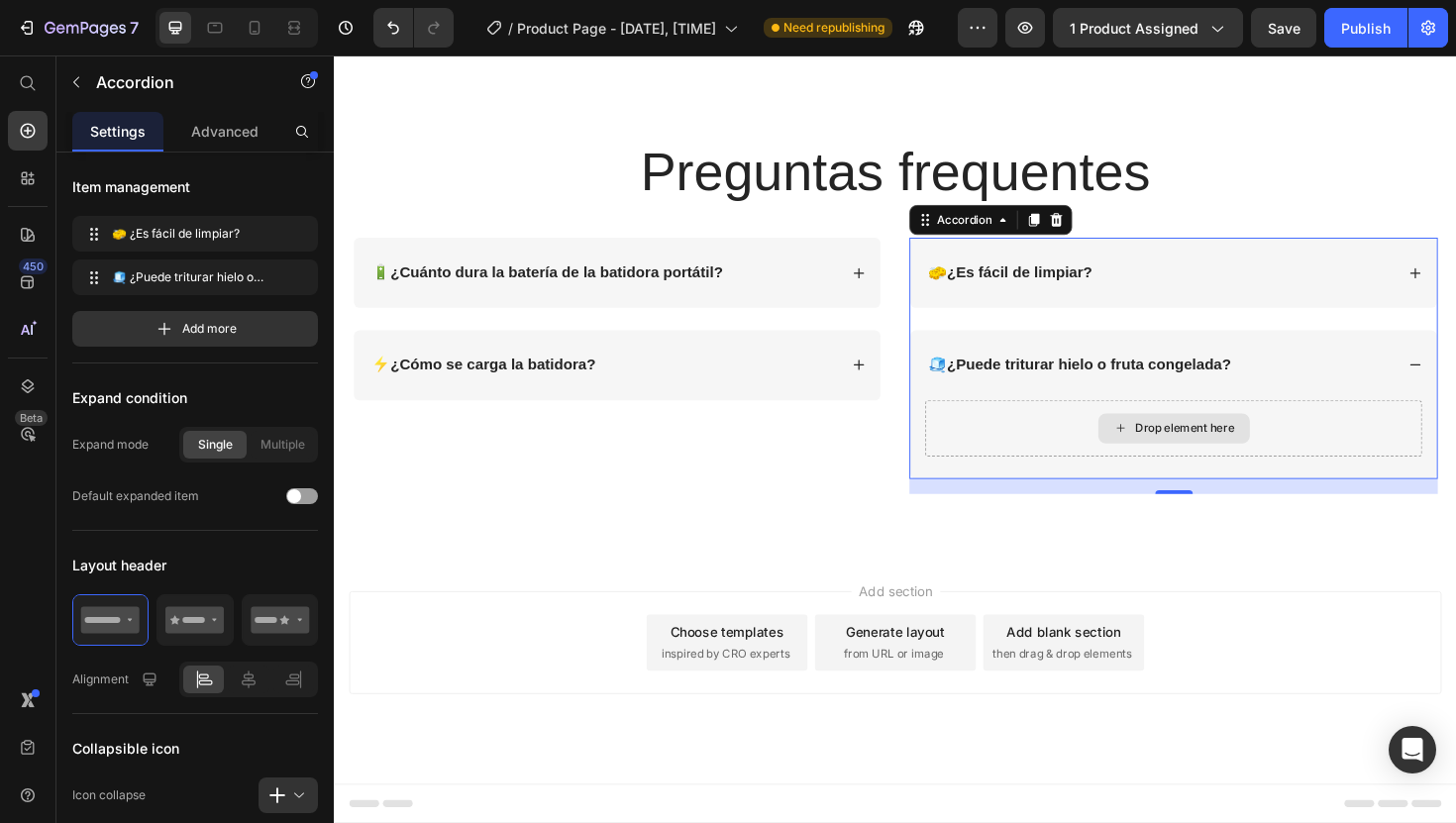 click on "Drop element here" at bounding box center (1222, 451) 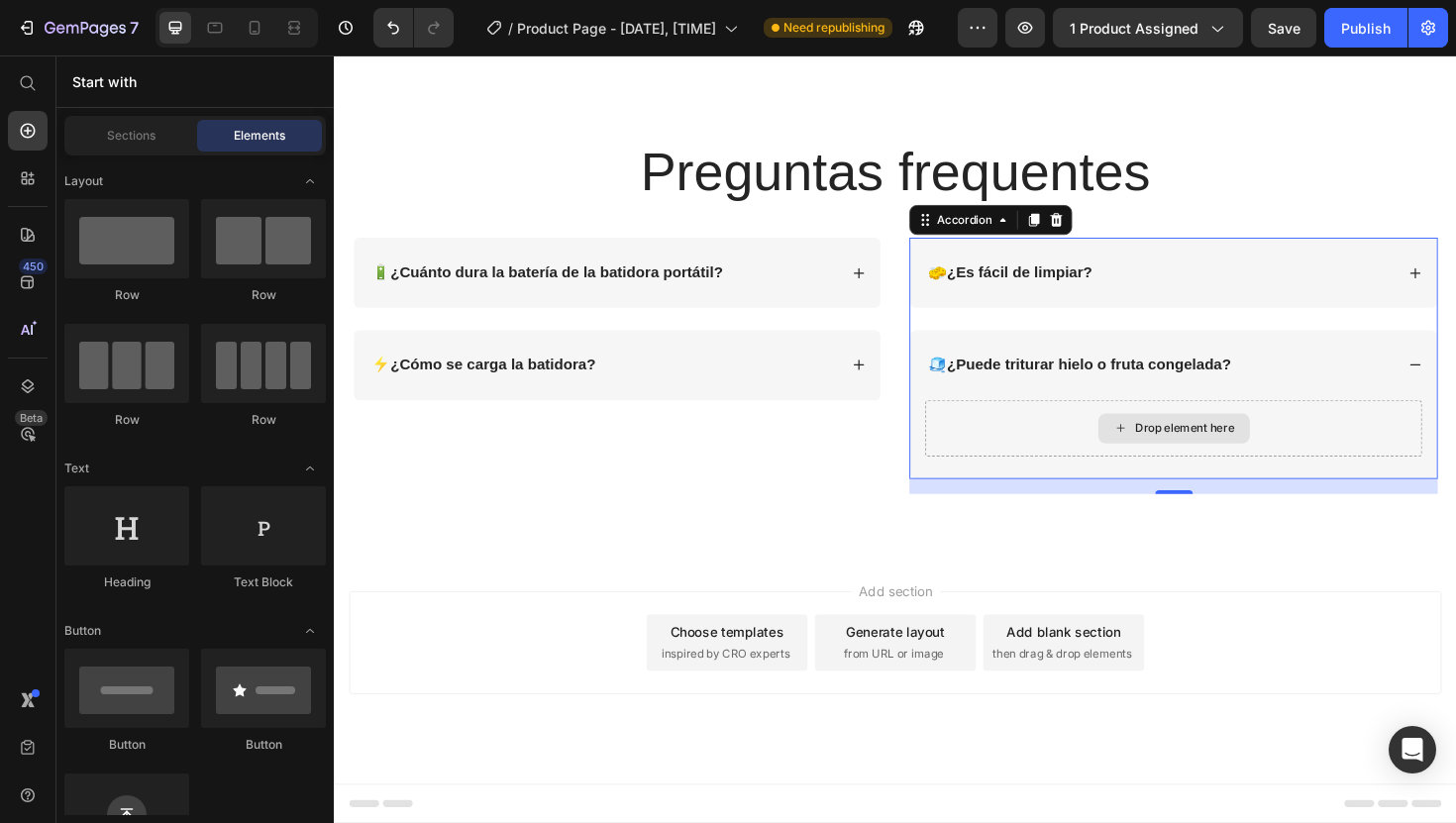 click on "Drop element here" at bounding box center (1223, 451) 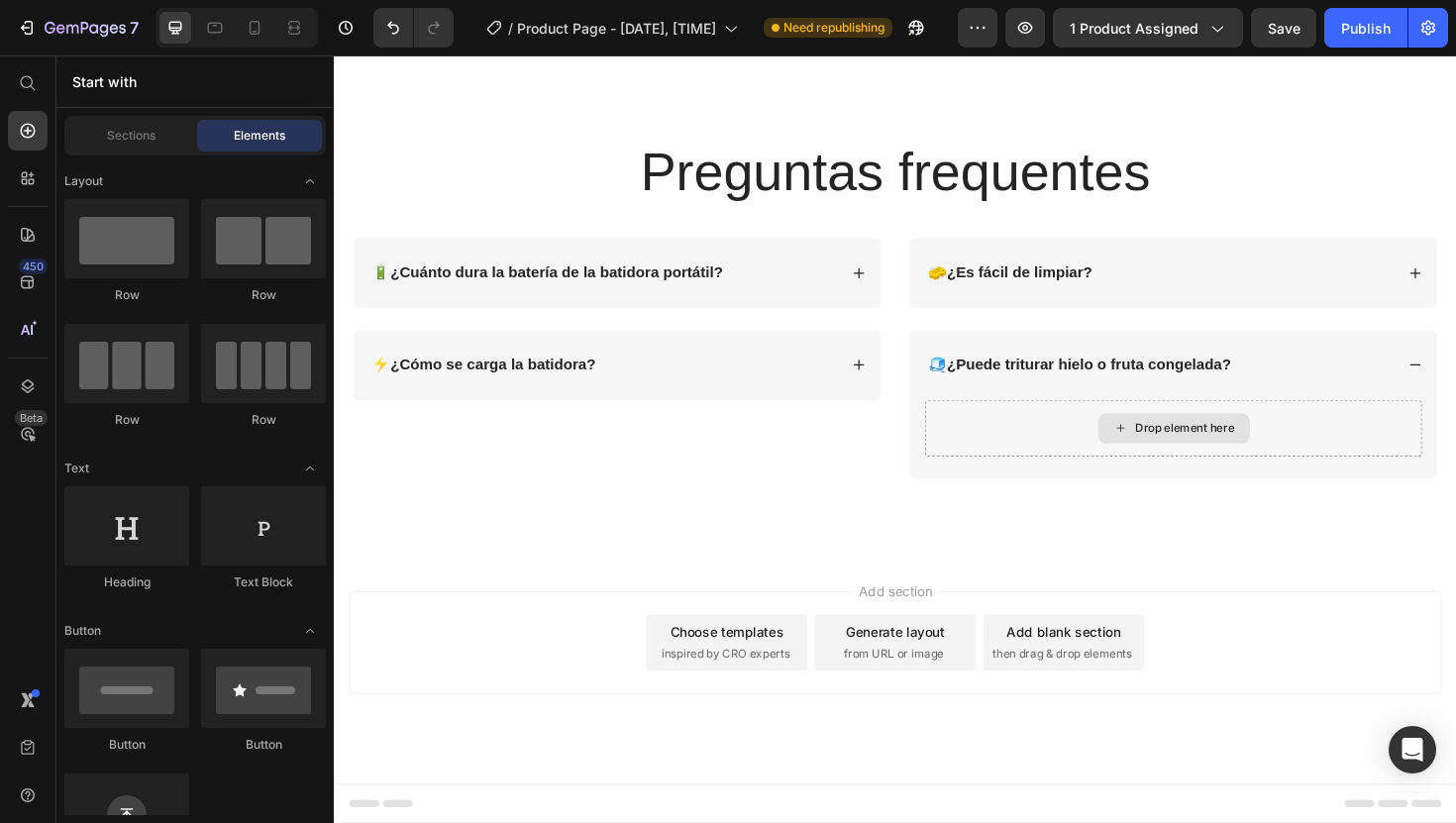 click on "Drop element here" at bounding box center (1223, 451) 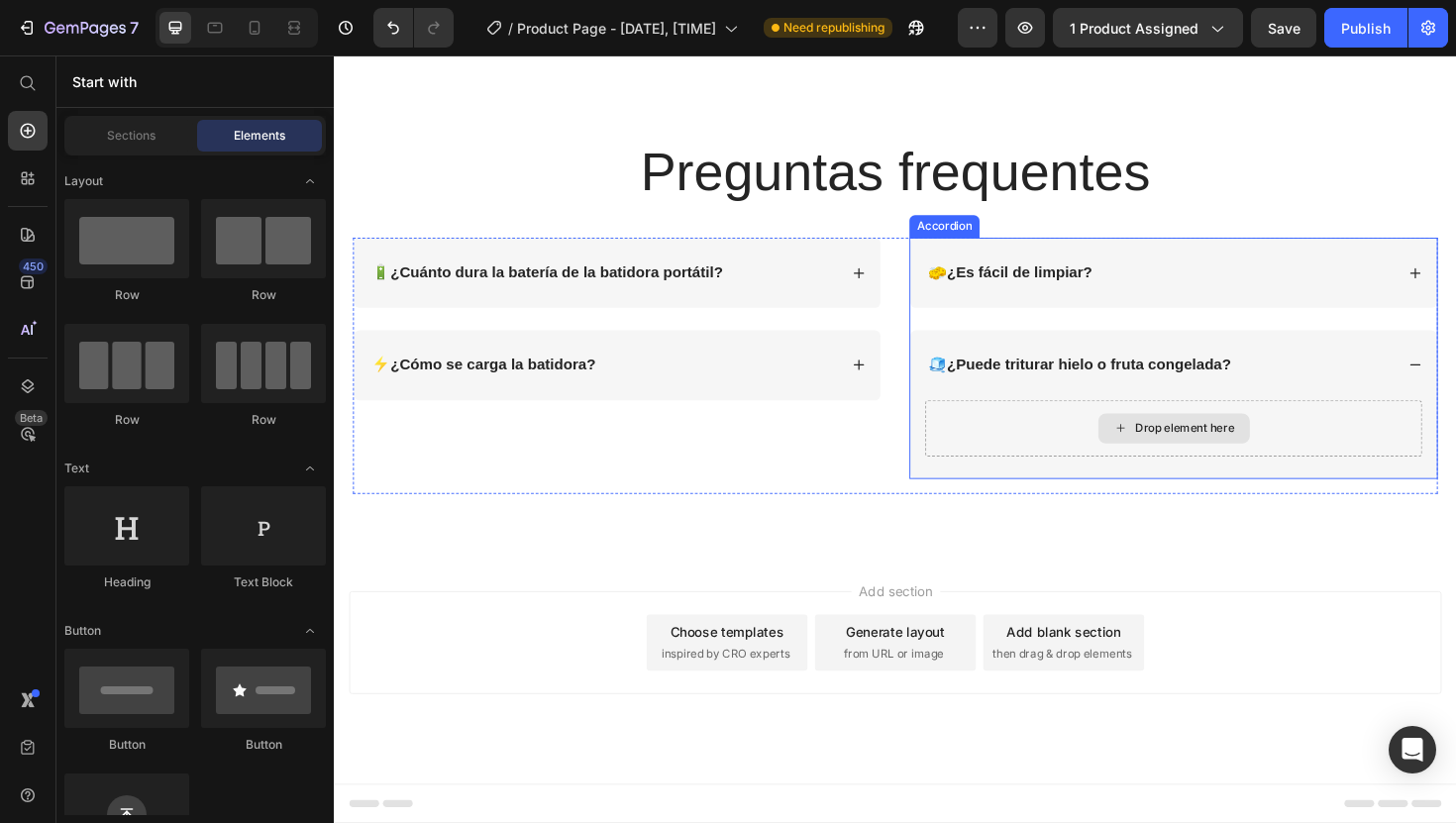 click on "Drop element here" at bounding box center (1222, 451) 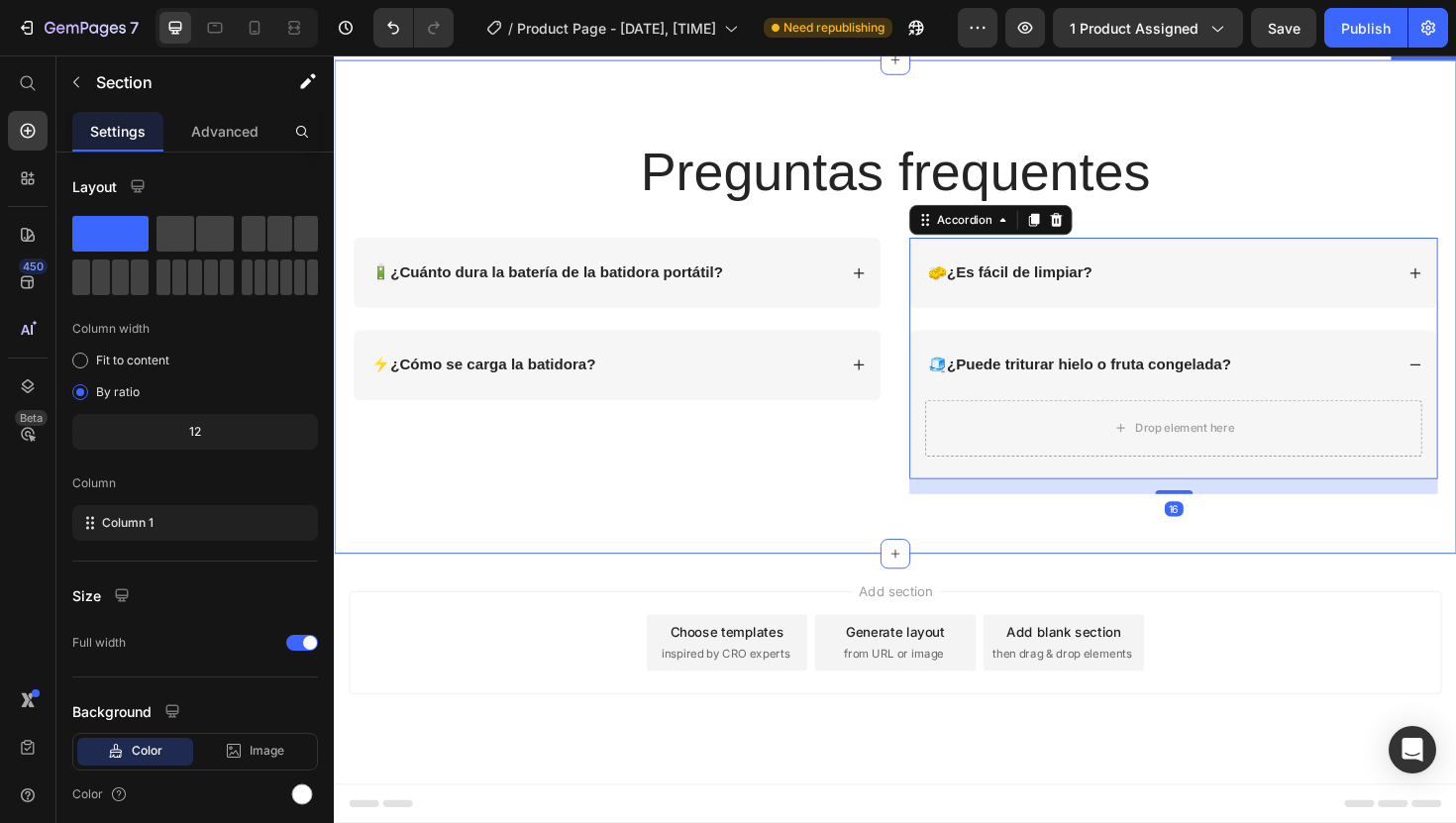 click on "Preguntas frequentes Heading Row
🔋  ¿Cuánto dura la batería de la batidora portátil?
⚡  ¿Cómo se carga la batidora? Accordion
🧽  ¿Es fácil de limpiar?
🧊  ¿Puede triturar hielo o fruta congelada?
Drop element here Accordion   16 Row Section 4" at bounding box center (928, 322) 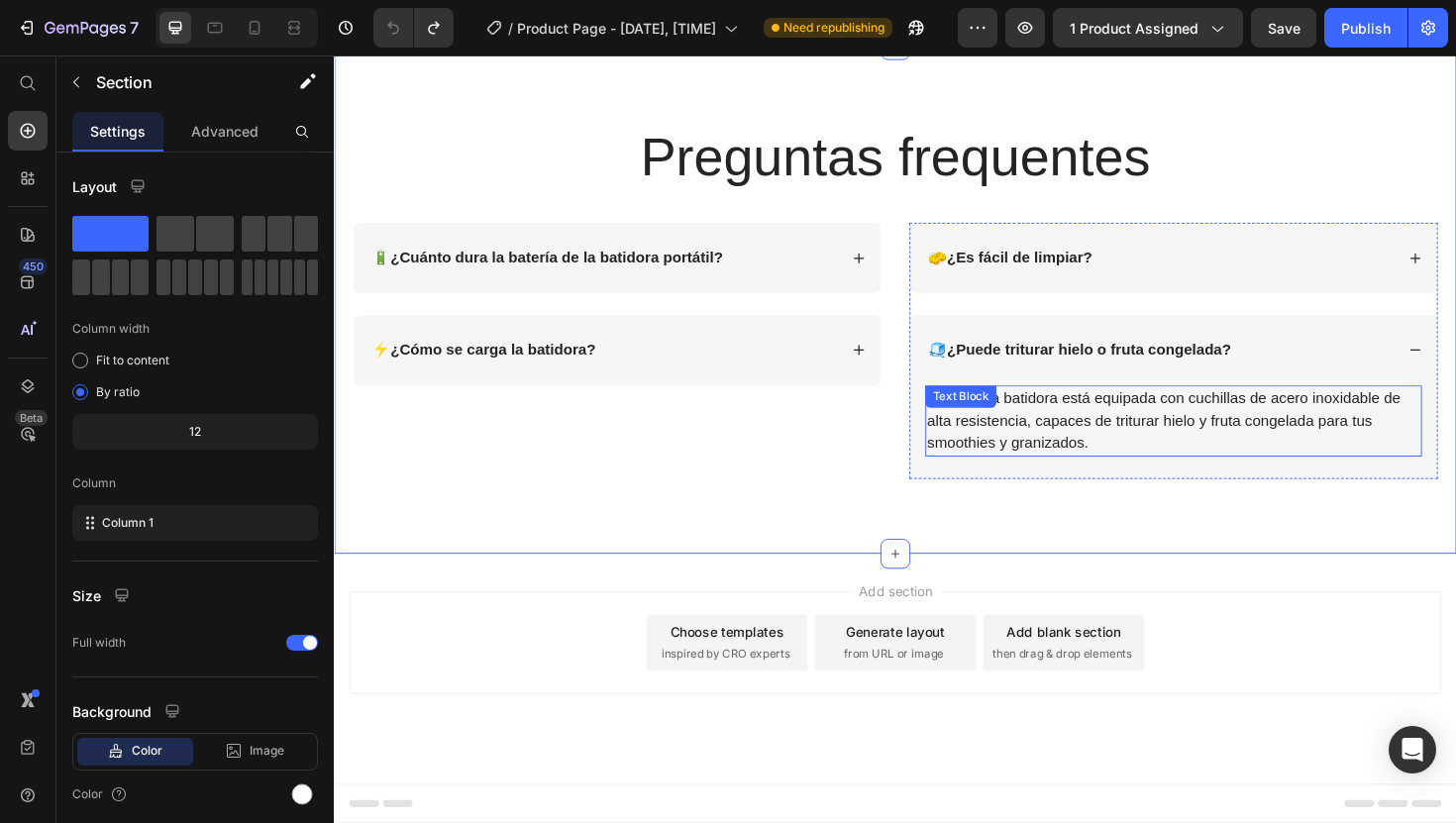 click on "Sí, nuestra batidora está equipada con cuchillas de acero inoxidable de alta resistencia, capaces de triturar hielo y fruta congelada para tus smoothies y granizados." at bounding box center (1222, 443) 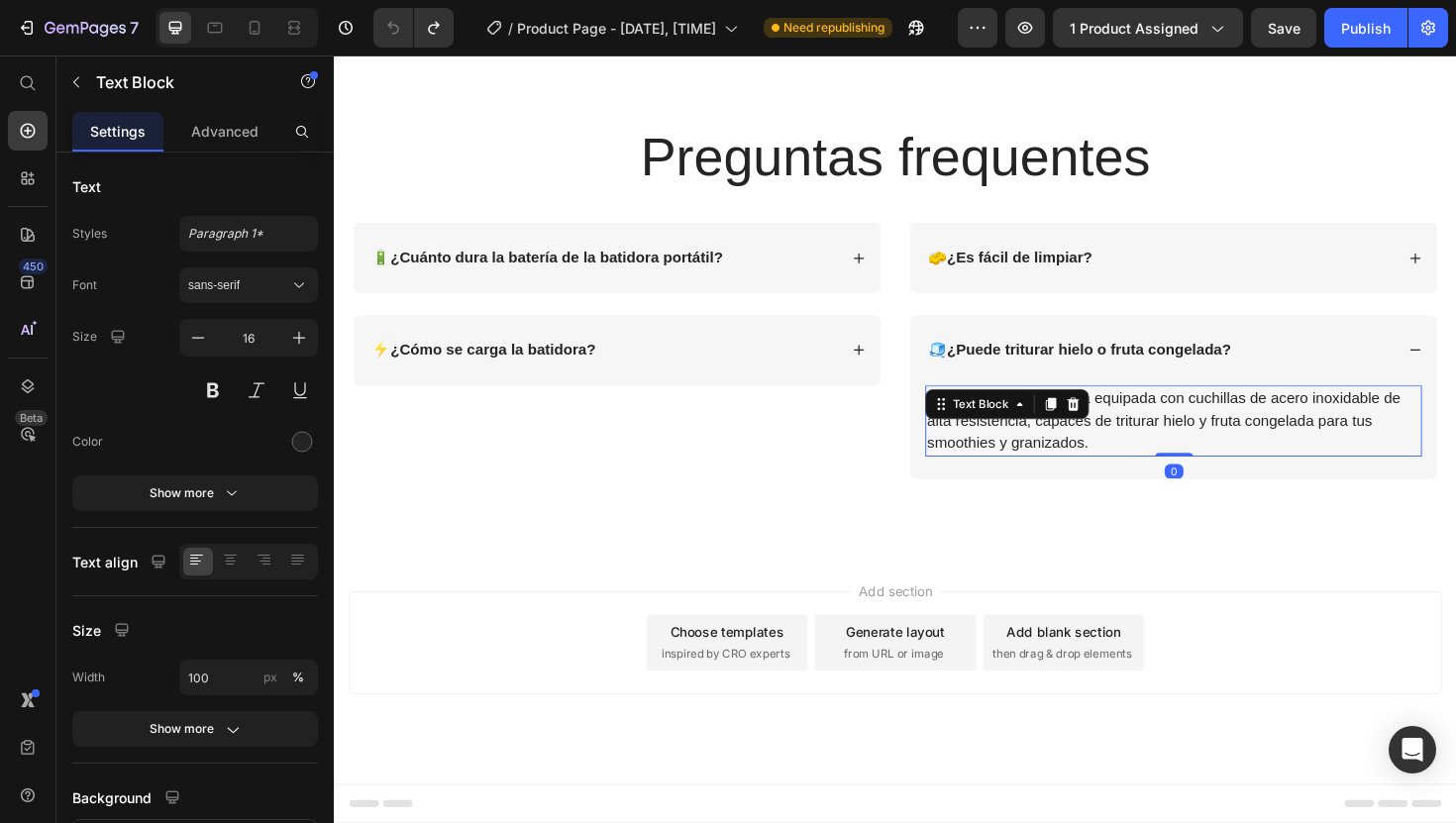 click on "Sí, nuestra batidora está equipada con cuchillas de acero inoxidable de alta resistencia, capaces de triturar hielo y fruta congelada para tus smoothies y granizados." at bounding box center (1222, 443) 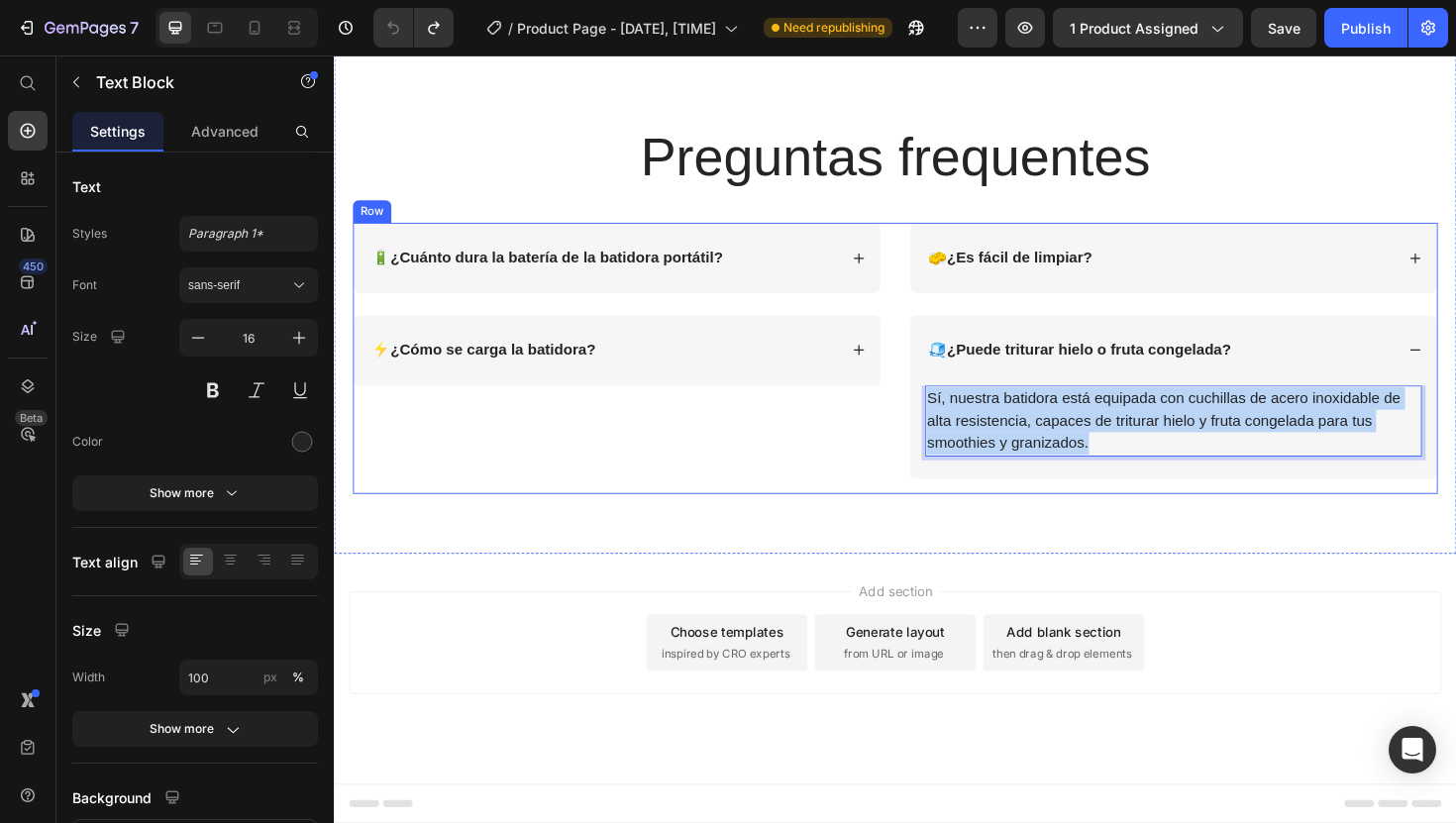 drag, startPoint x: 1129, startPoint y: 592, endPoint x: 930, endPoint y: 520, distance: 211.62467 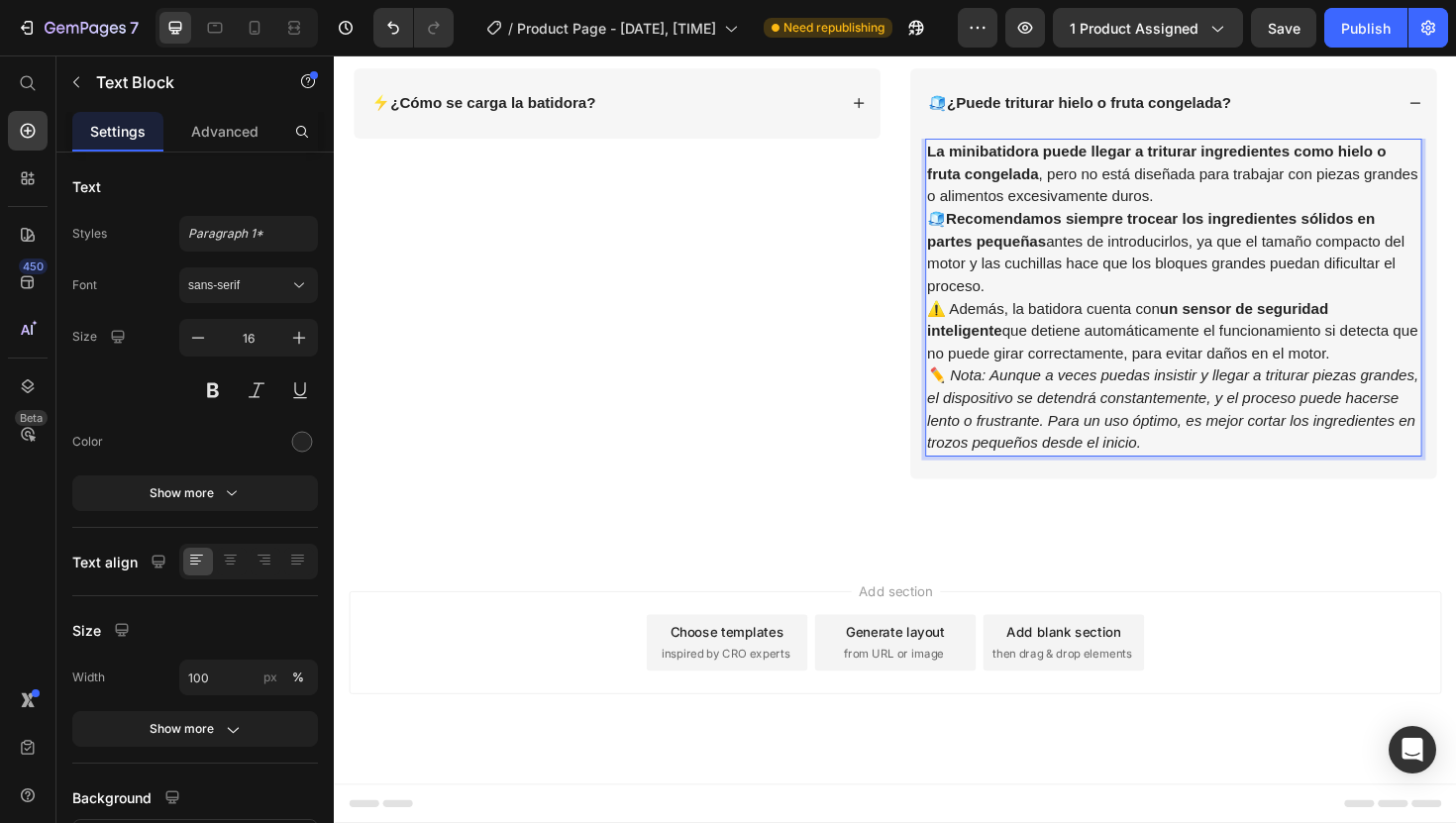 scroll, scrollTop: 4511, scrollLeft: 0, axis: vertical 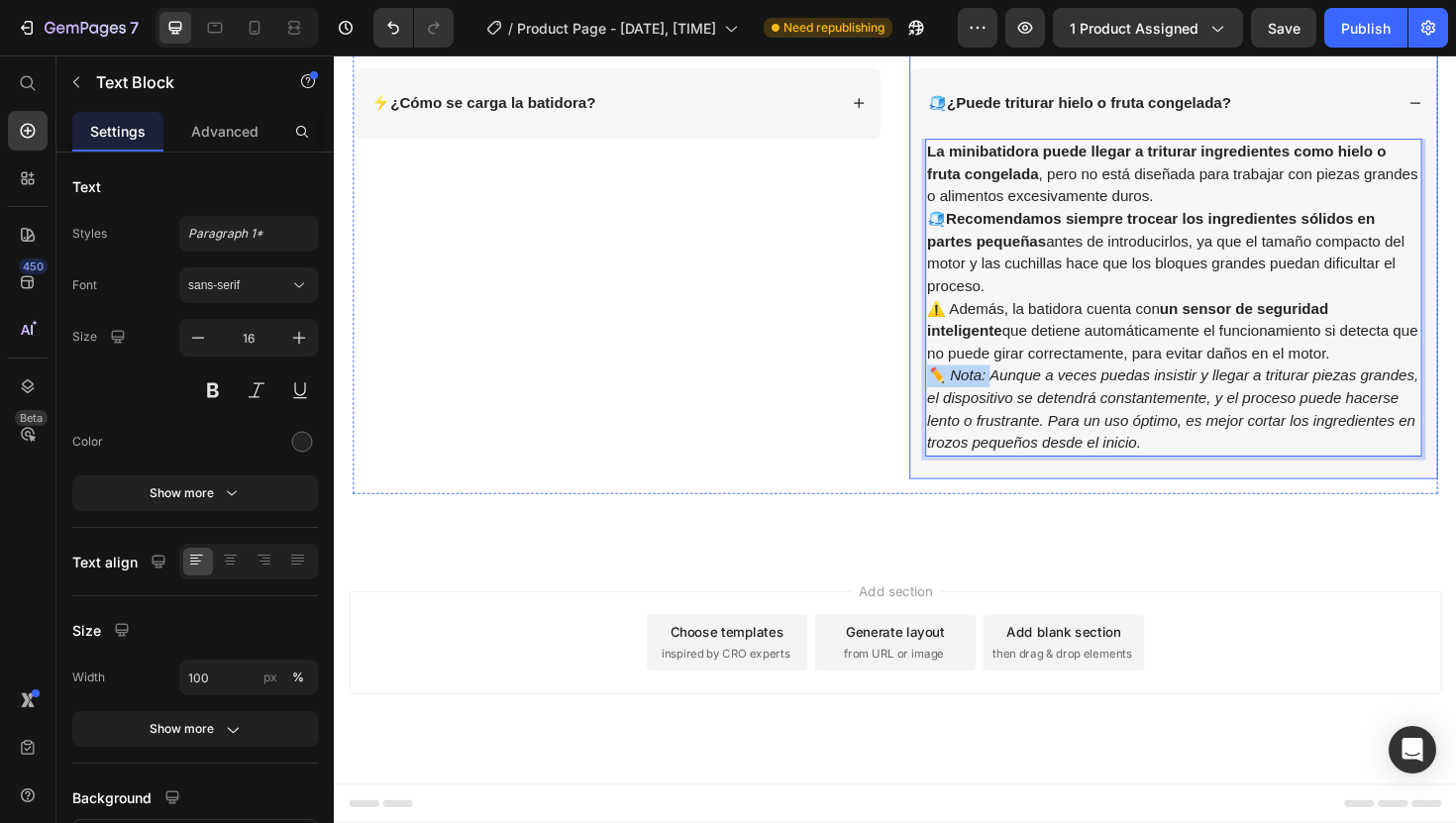 drag, startPoint x: 1016, startPoint y: 655, endPoint x: 942, endPoint y: 655, distance: 74 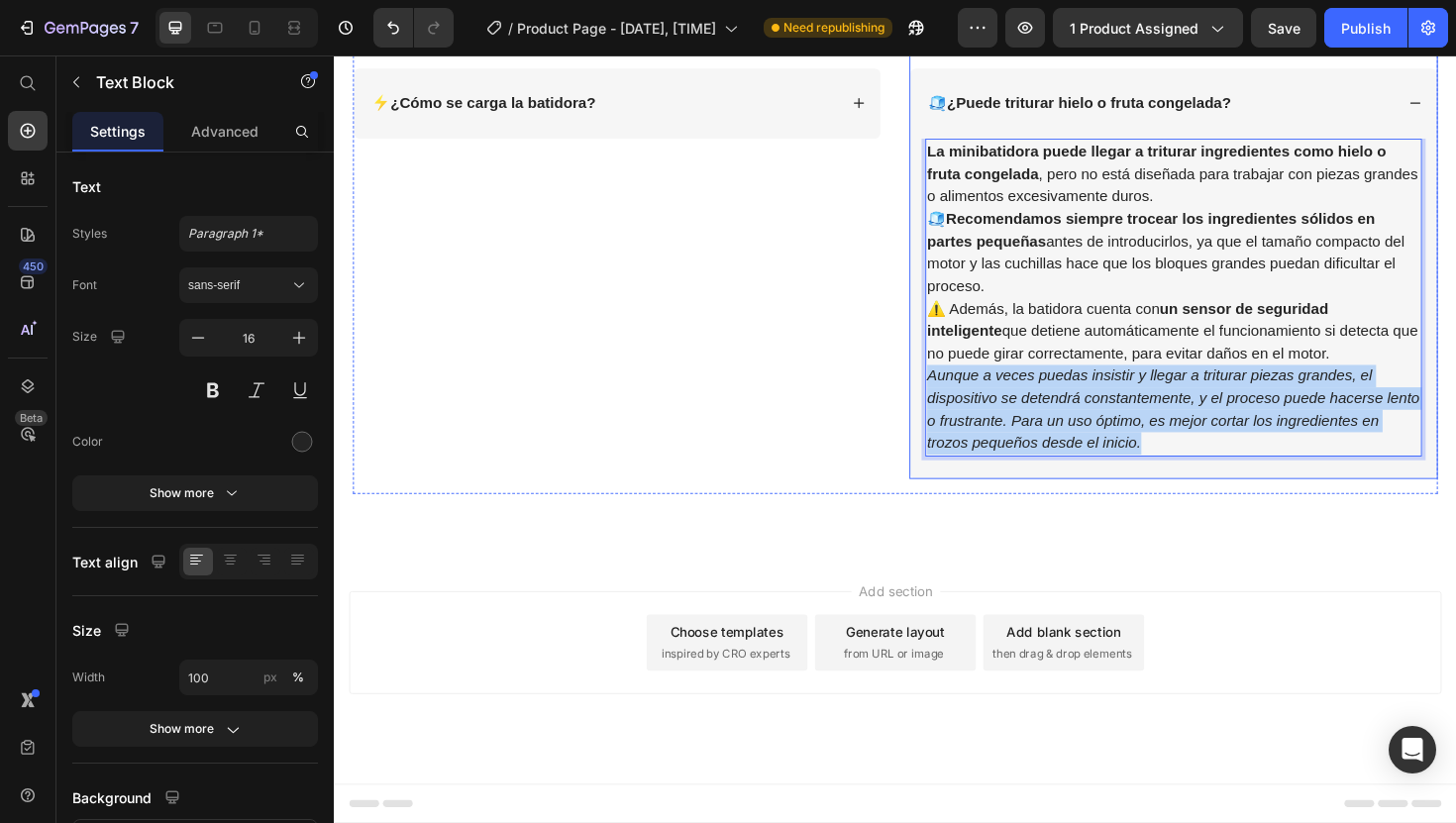 drag, startPoint x: 955, startPoint y: 652, endPoint x: 1234, endPoint y: 738, distance: 291.95376 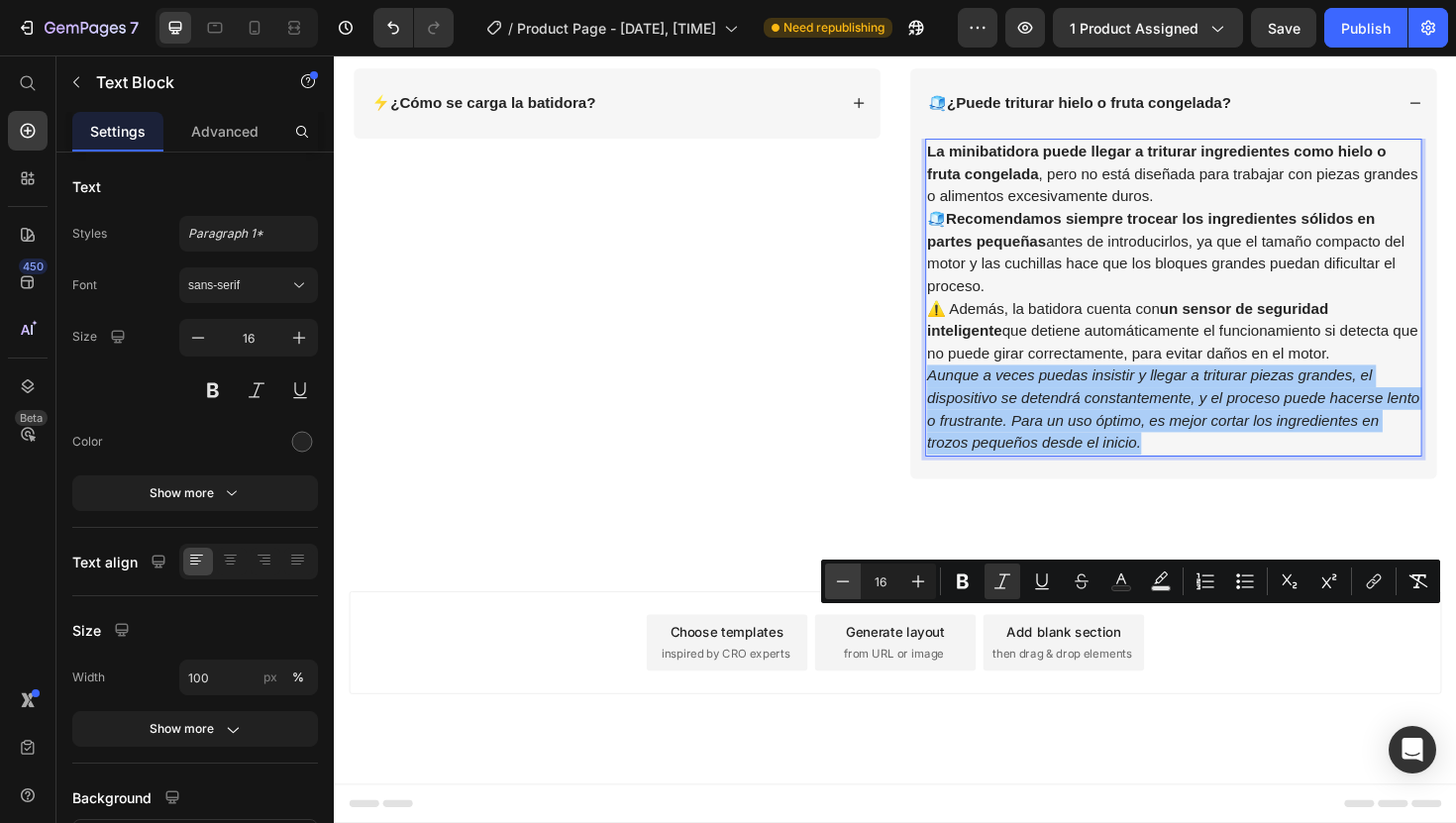 click 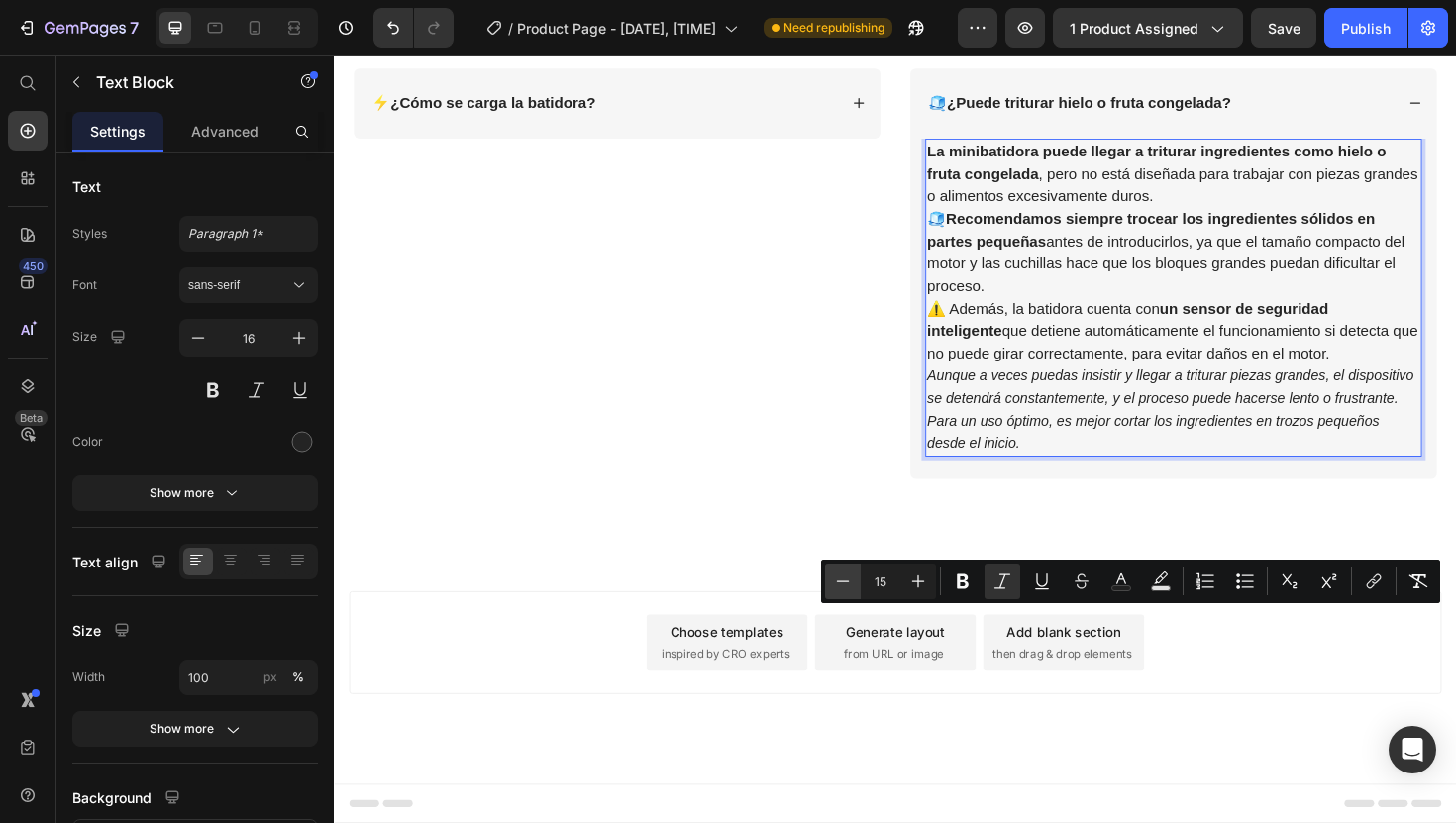 click 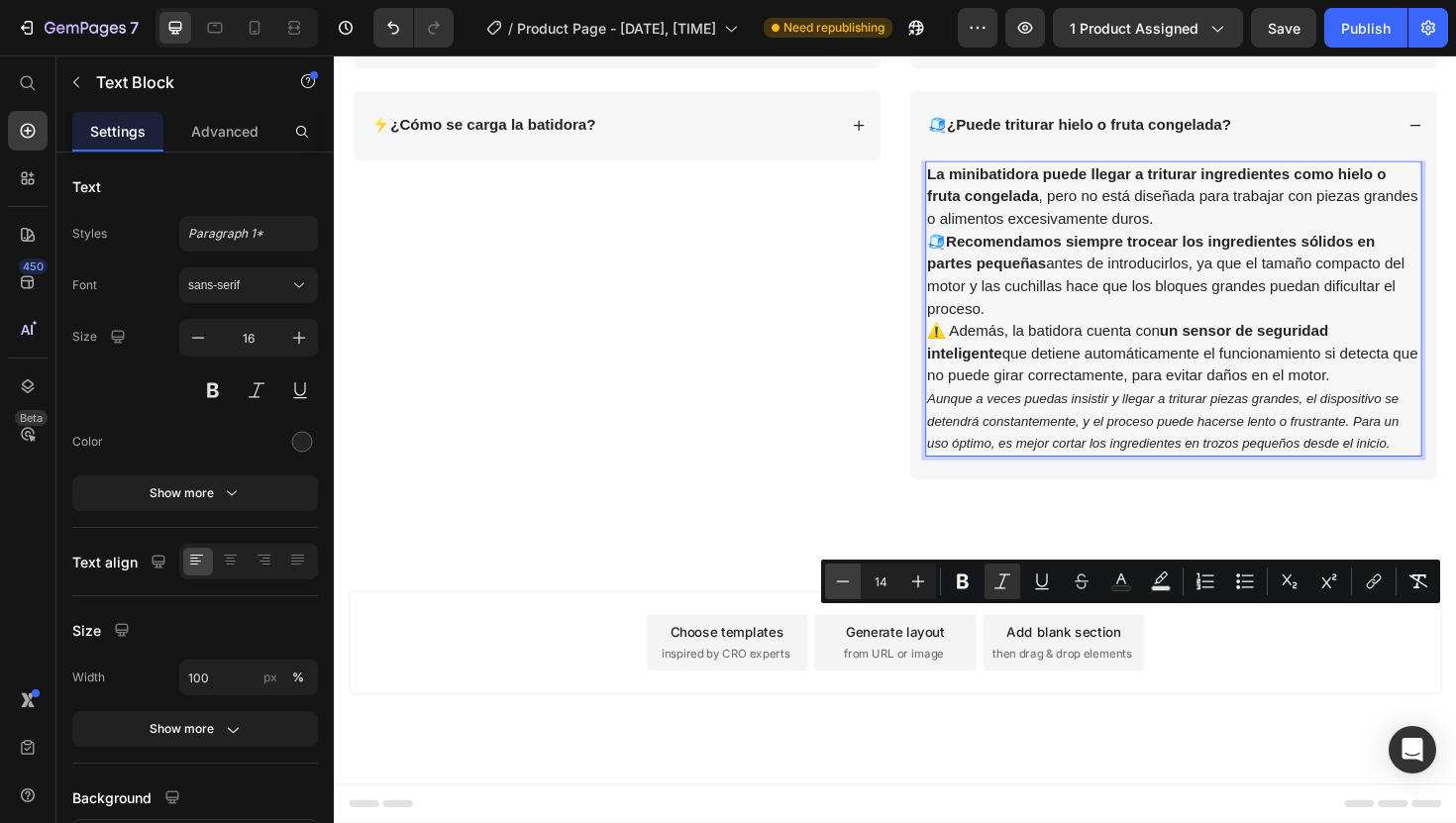 click on "Minus" at bounding box center [843, 581] 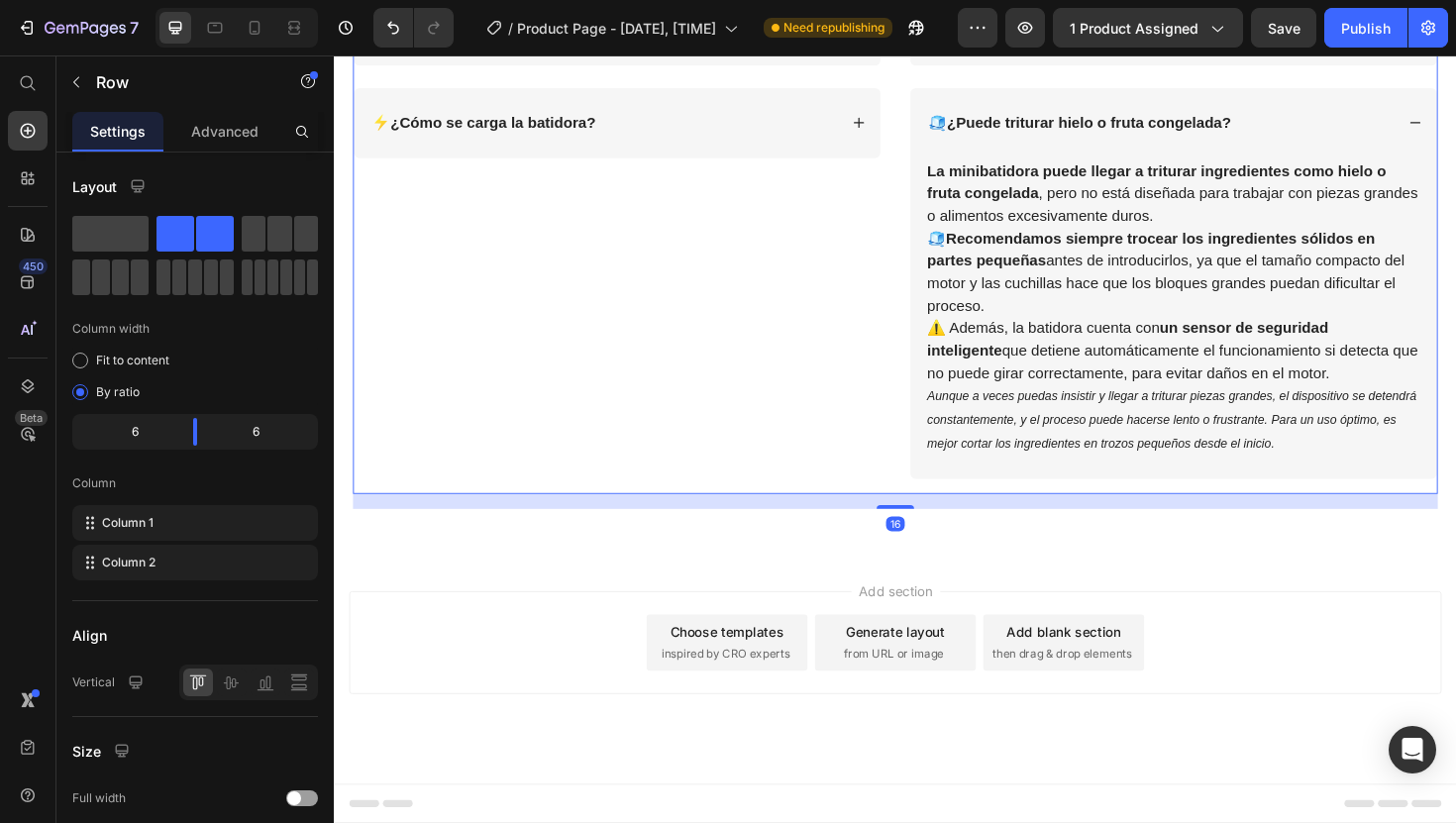 click on "🧽  ¿Es fácil de limpiar?
🧊  ¿Puede triturar hielo o fruta congelada? La minibatidora puede llegar a triturar ingredientes como hielo o fruta congelada , pero no está diseñada para trabajar con piezas grandes o alimentos excesivamente duros. 🧊  Recomendamos siempre trocear los ingredientes sólidos en partes pequeñas  antes de introducirlos, ya que el tamaño compacto del motor y las cuchillas hace que los bloques grandes puedan dificultar el proceso. ⚠️ Además, la batidora cuenta con  un sensor de seguridad inteligente  que detiene automáticamente el funcionamiento si detecta que no puede girar correctamente, para evitar daños en el motor. Aunque a veces puedas insistir y llegar a triturar piezas grandes, el dispositivo se detendrá constantemente, y el proceso puede hacerse lento o frustrante. Para un uso óptimo, es mejor cortar los ingredientes en trozos pequeños desde el inicio. Text Block Accordion" at bounding box center (1222, 256) 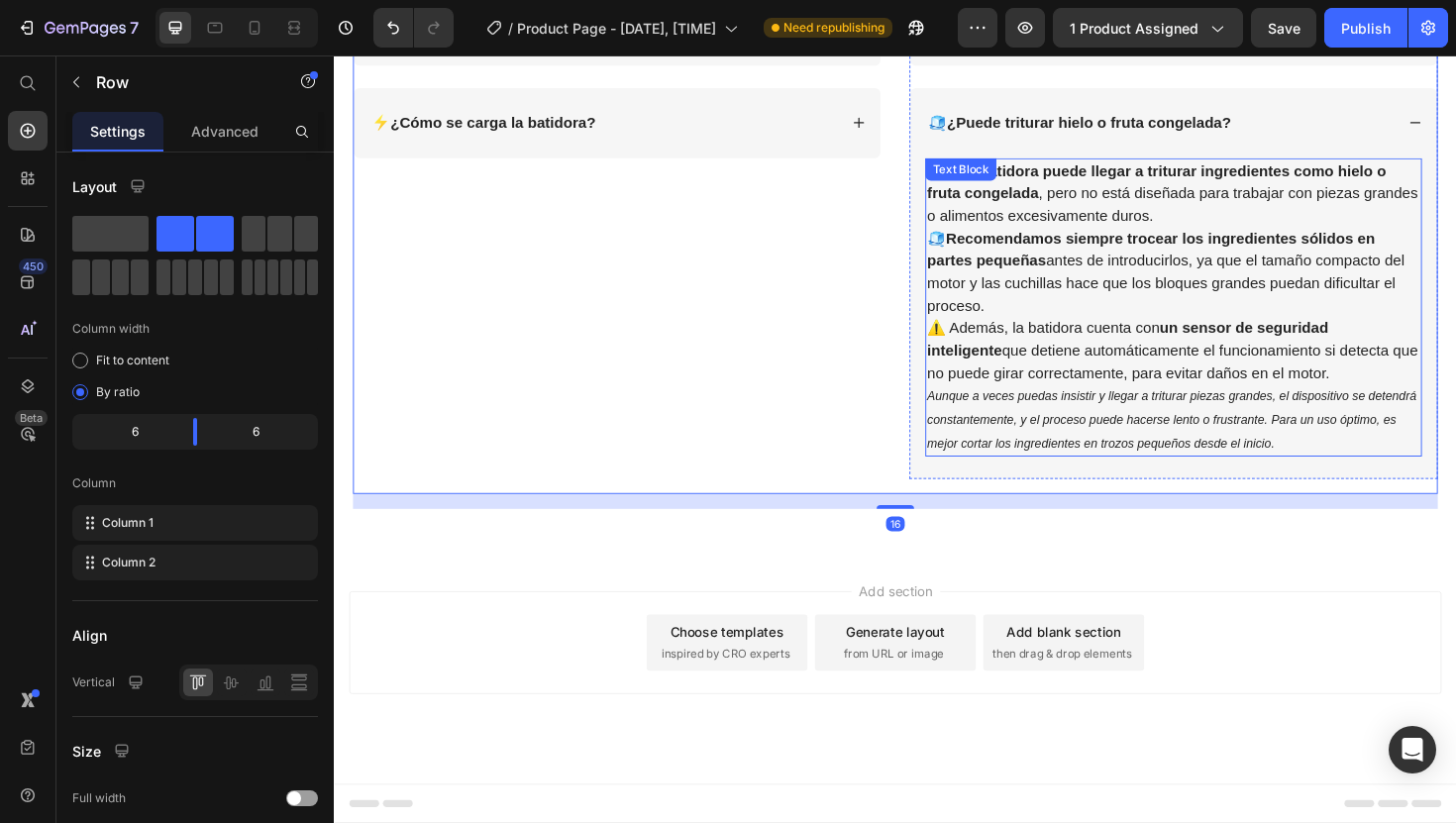 click on "⚠️ Además, la batidora cuenta con  un sensor de seguridad inteligente  que detiene automáticamente el funcionamiento si detecta que no puede girar correctamente, para evitar daños en el motor." at bounding box center (1222, 368) 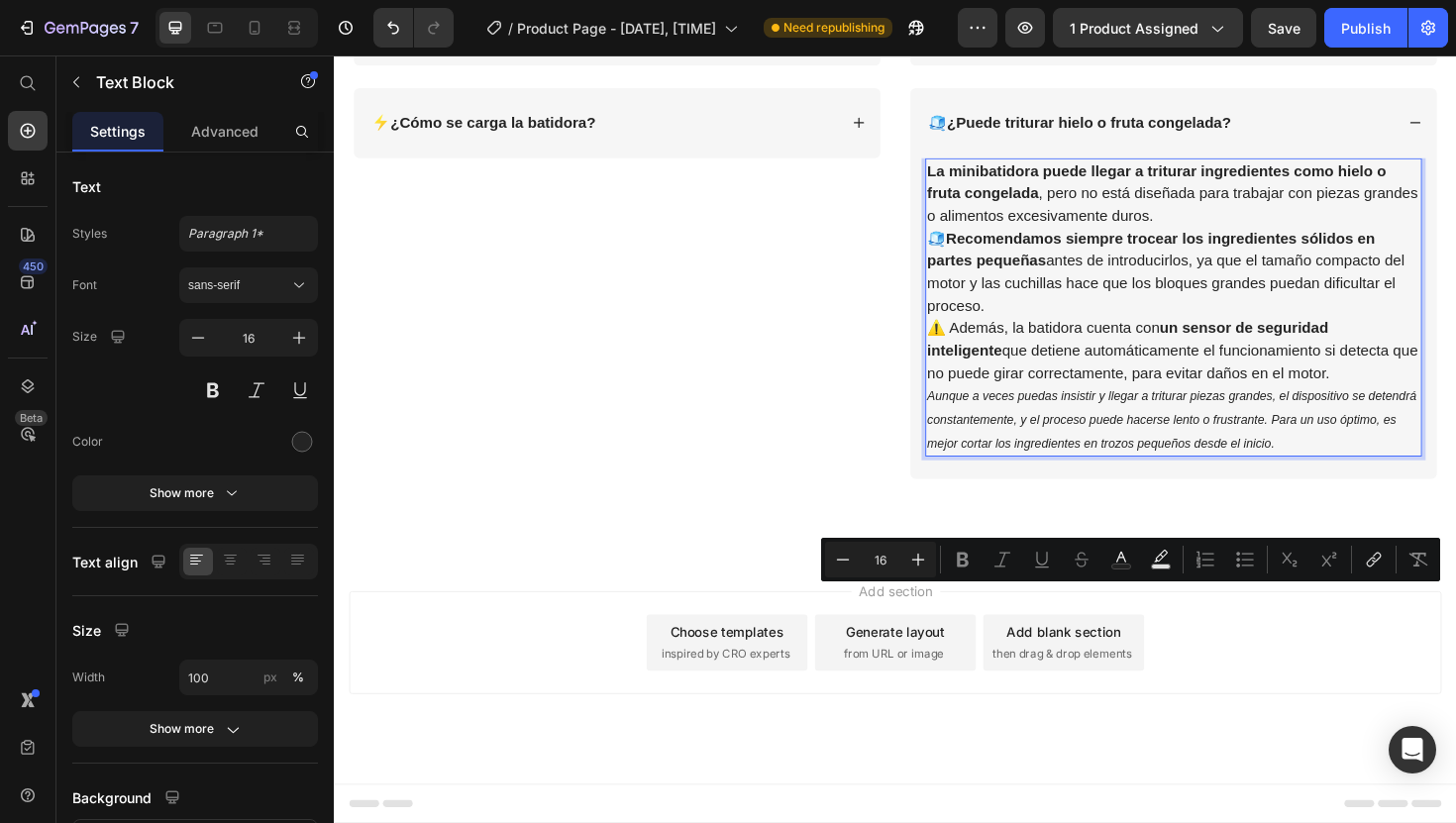 click on "⚠️ Además, la batidora cuenta con  un sensor de seguridad inteligente  que detiene automáticamente el funcionamiento si detecta que no puede girar correctamente, para evitar daños en el motor." at bounding box center [1222, 368] 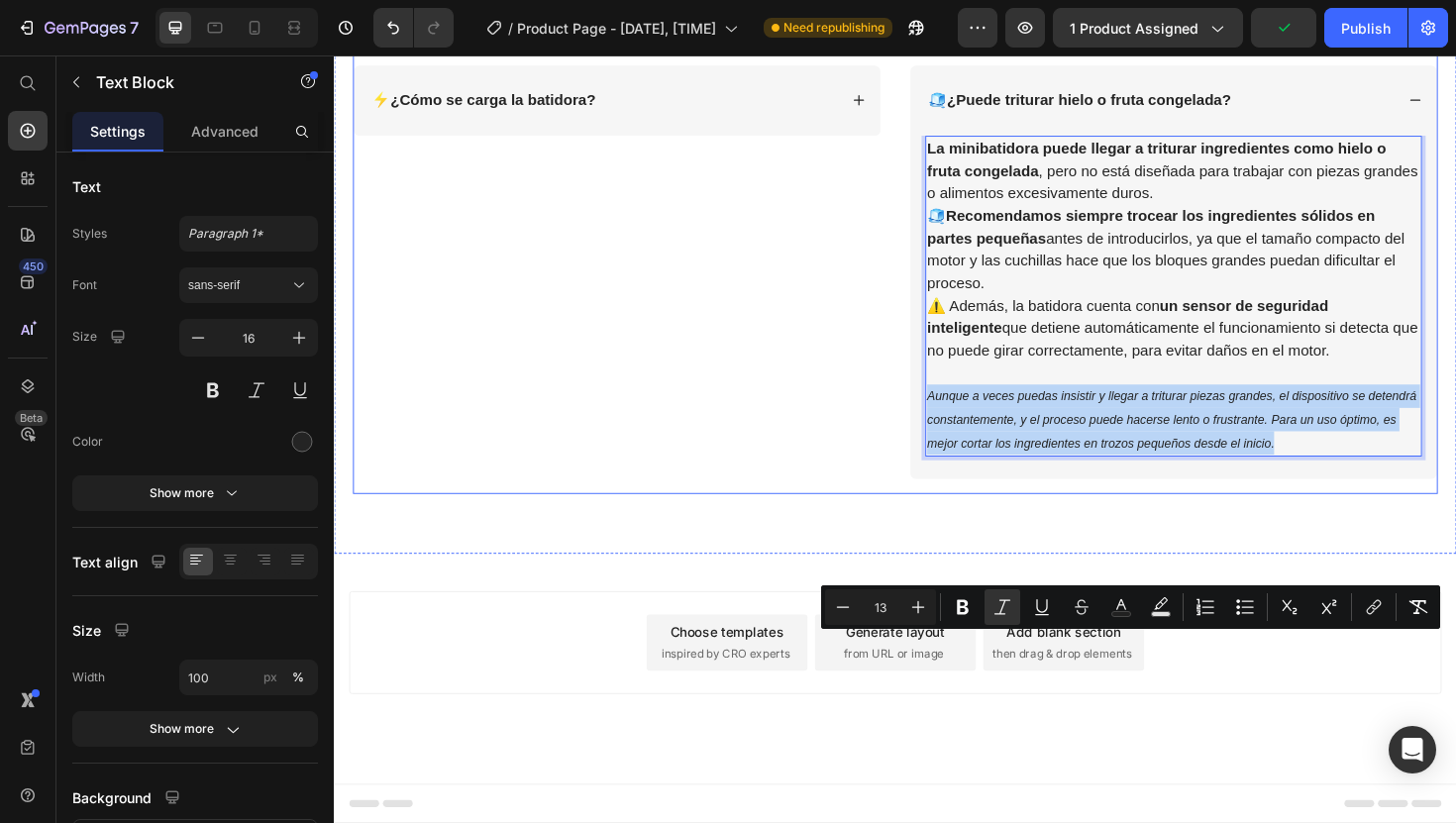 drag, startPoint x: 956, startPoint y: 675, endPoint x: 1407, endPoint y: 758, distance: 458.5739 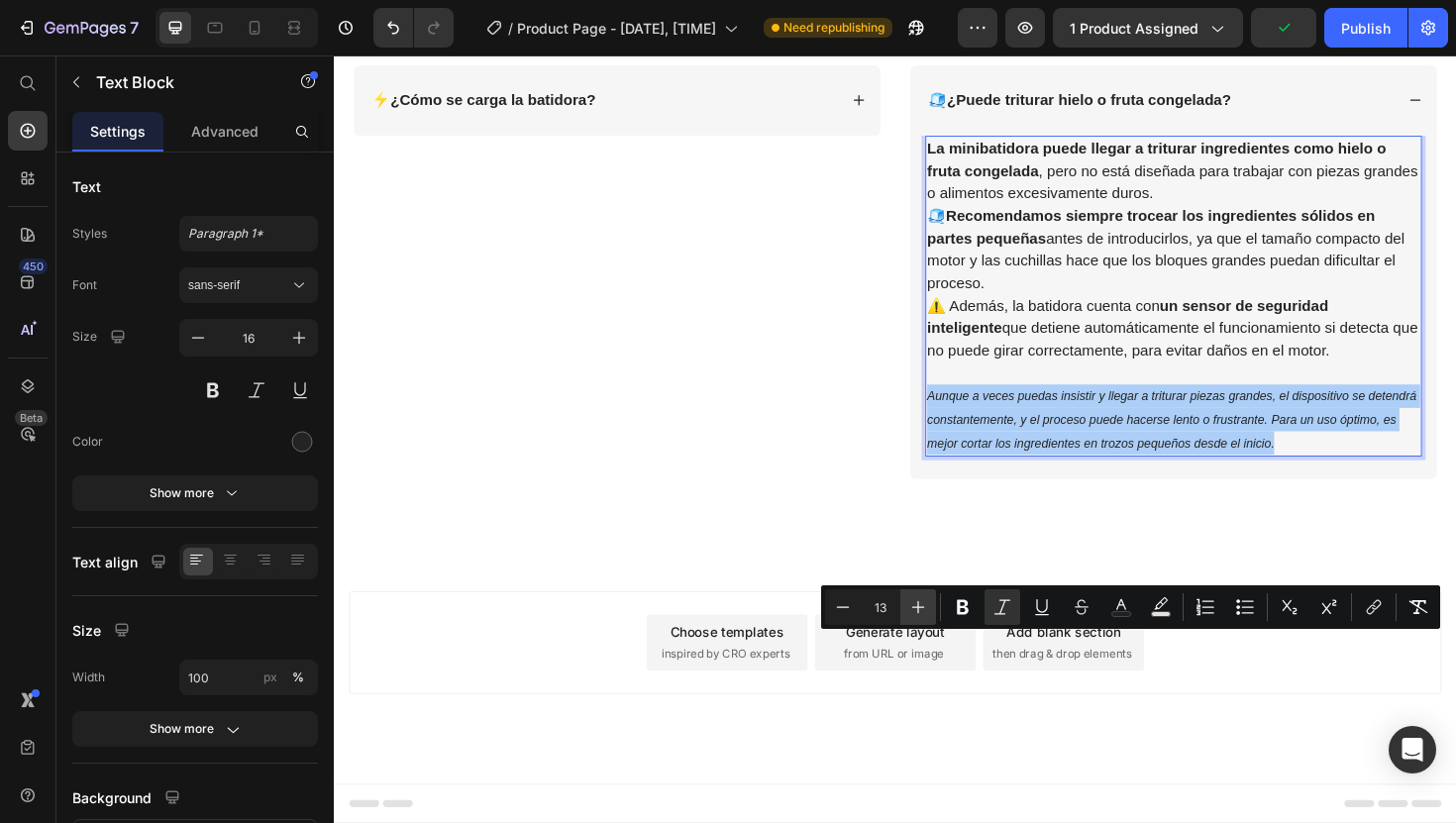 click 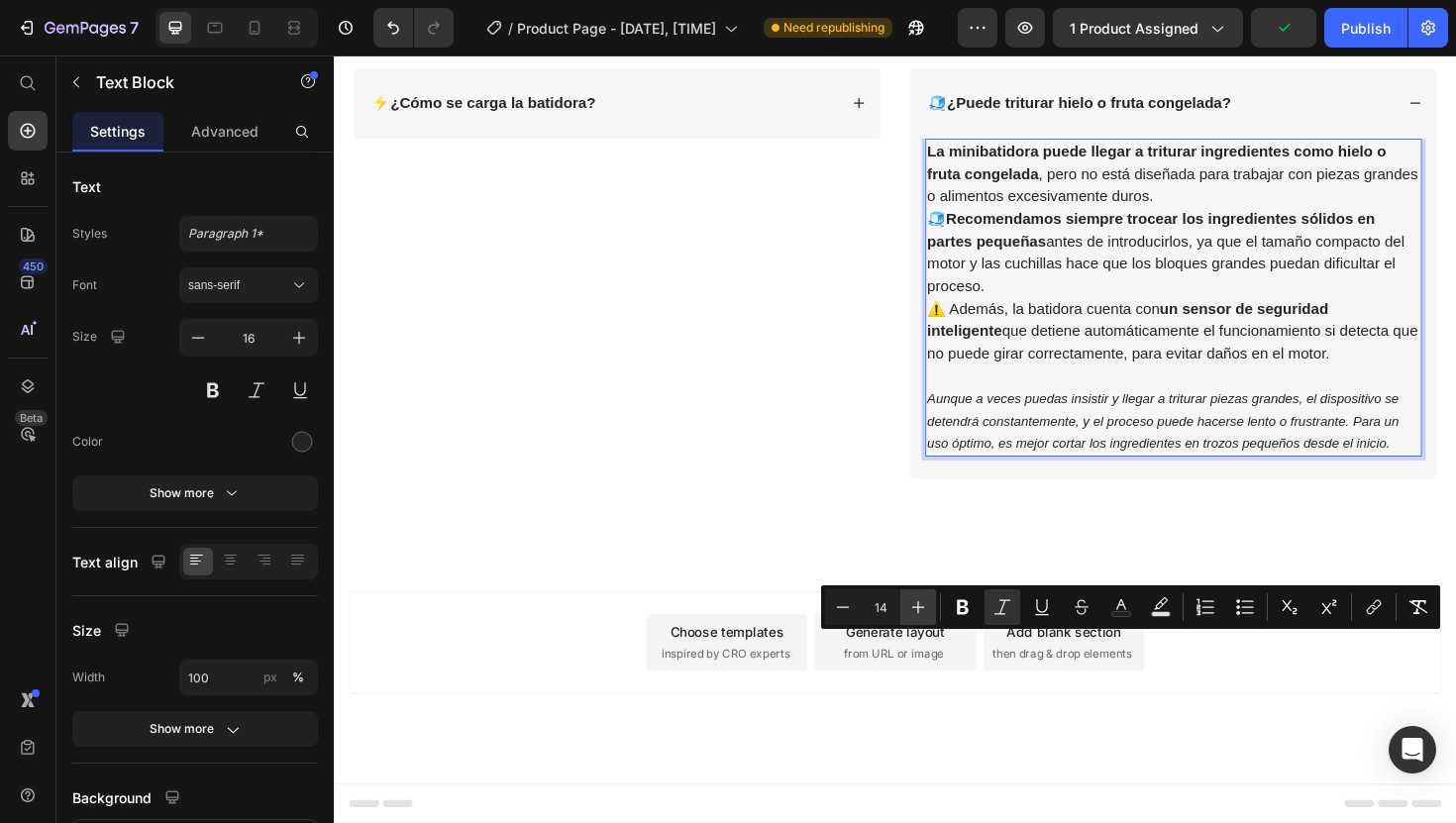 click 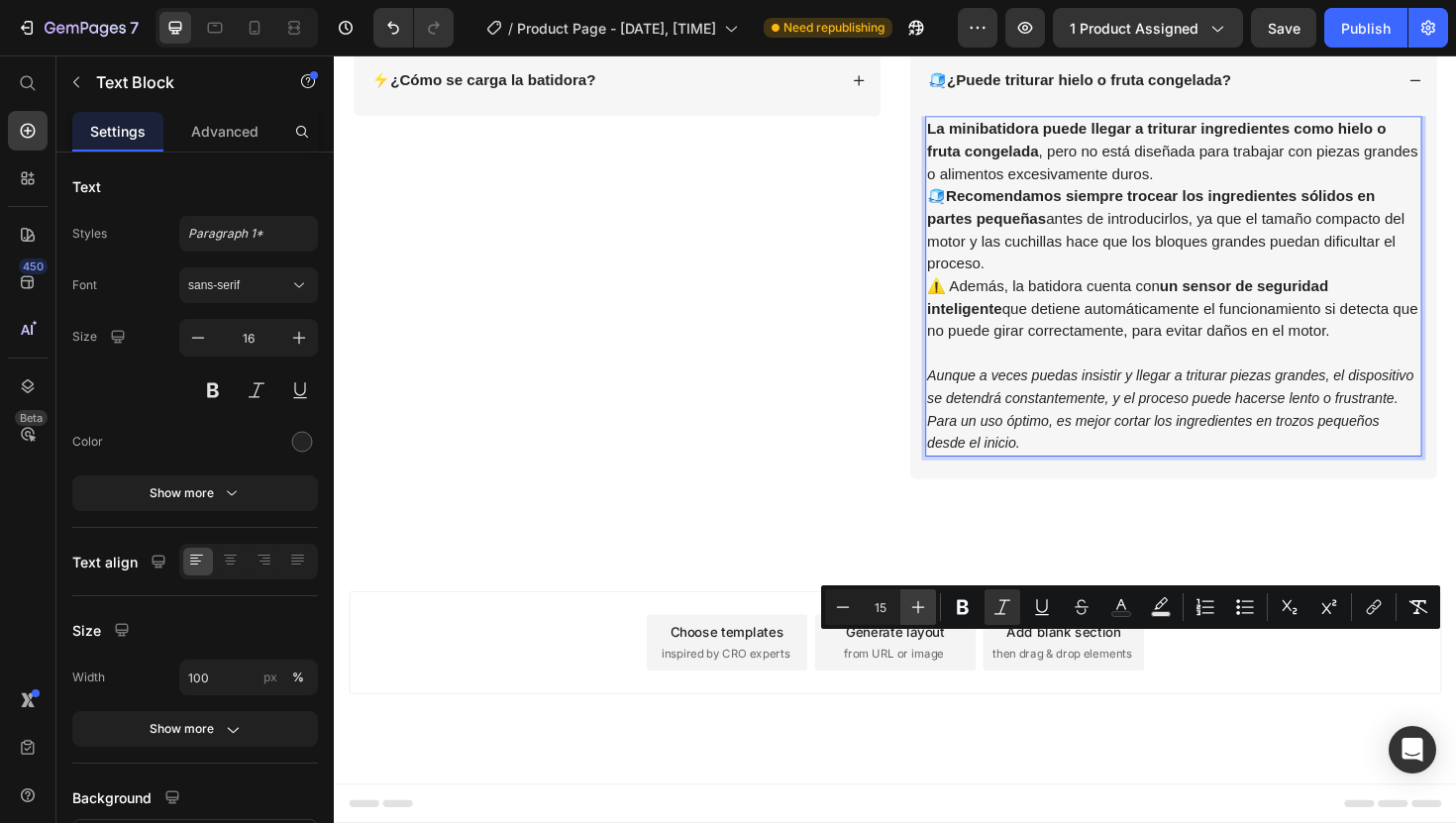 click 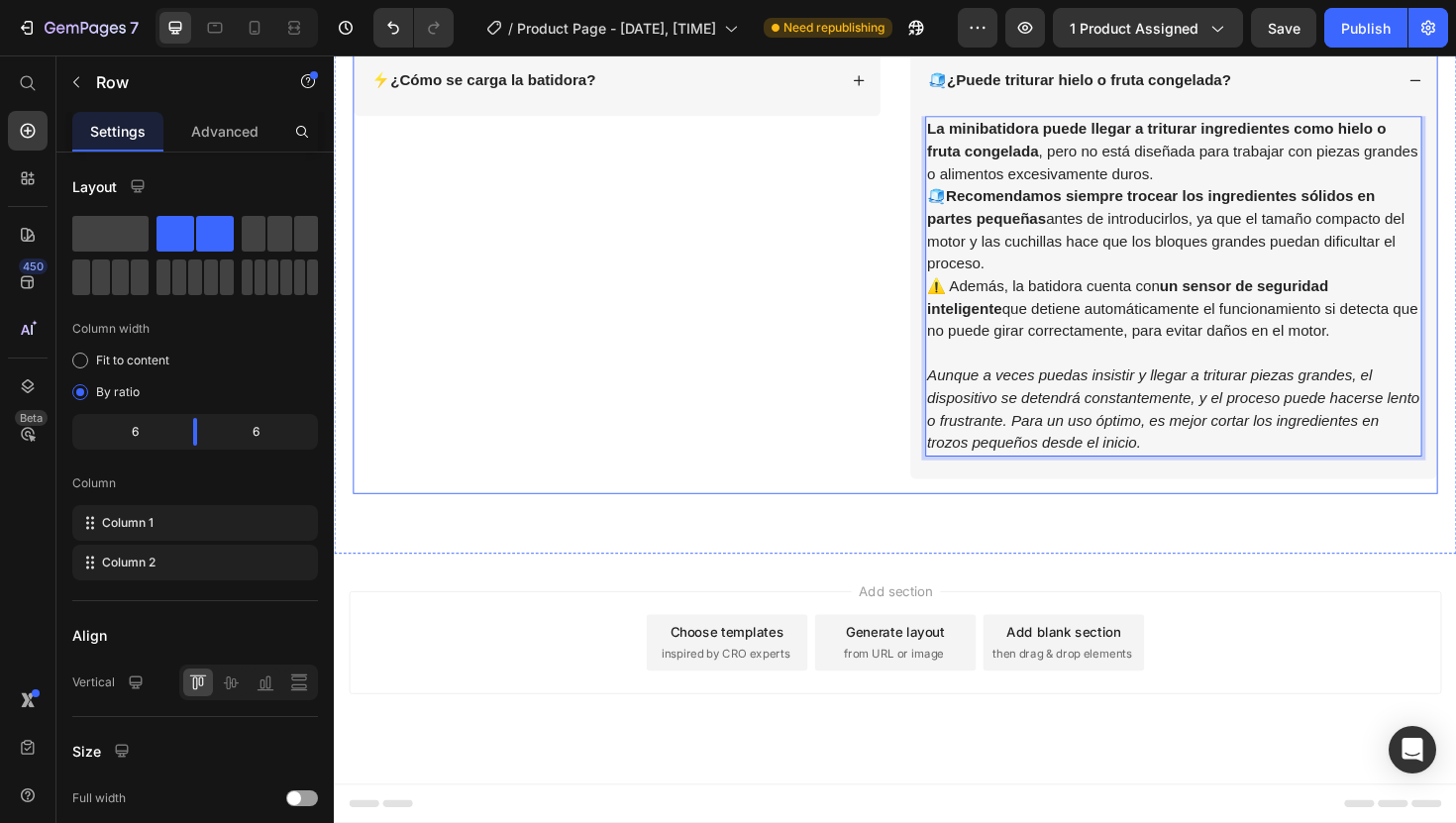 click on "🔋  ¿Cuánto dura la batería de la batidora portátil?
⚡  ¿Cómo se carga la batidora? Accordion" at bounding box center [633, 234] 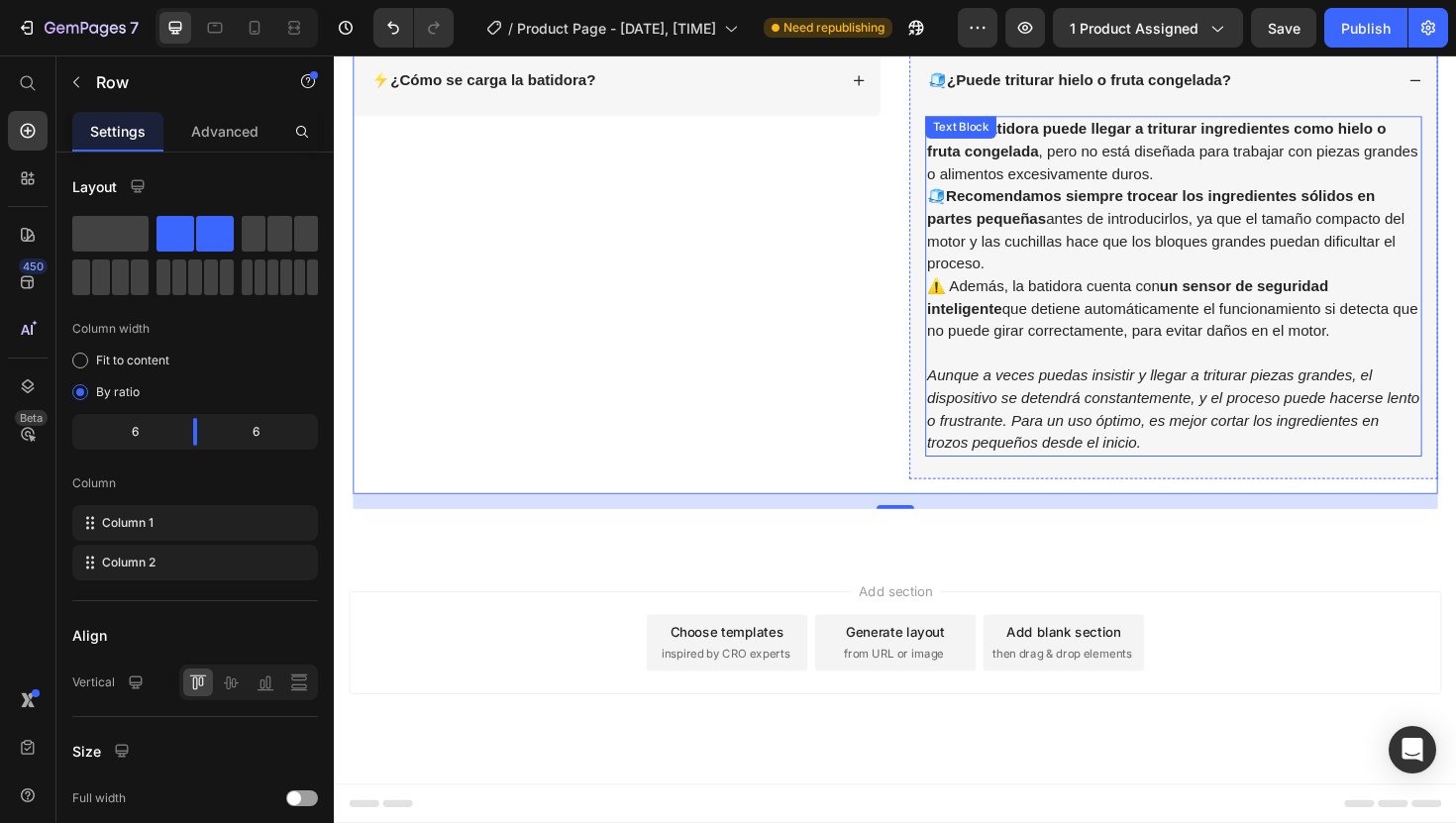 scroll, scrollTop: 4492, scrollLeft: 0, axis: vertical 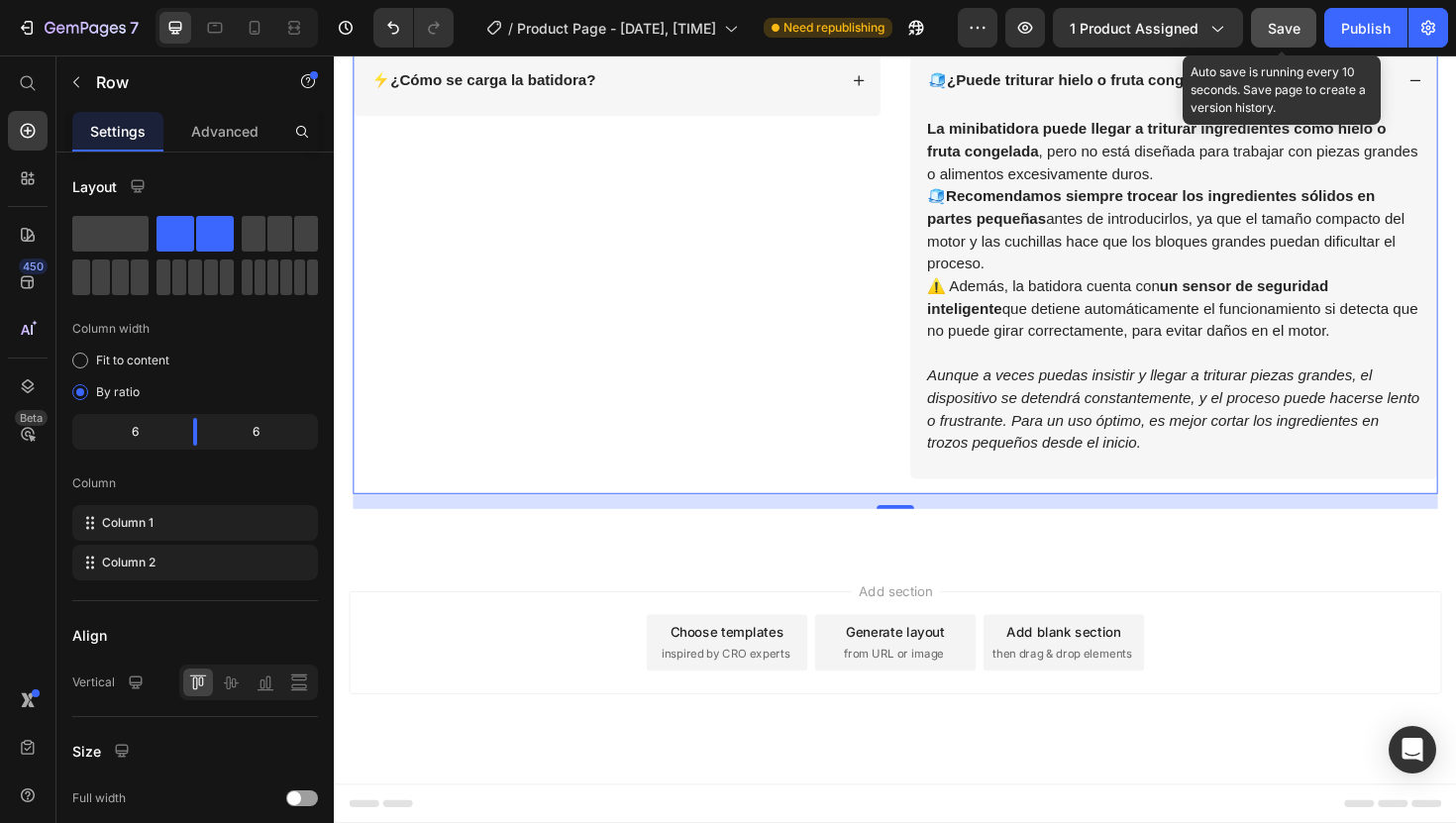 click on "Save" at bounding box center (1284, 28) 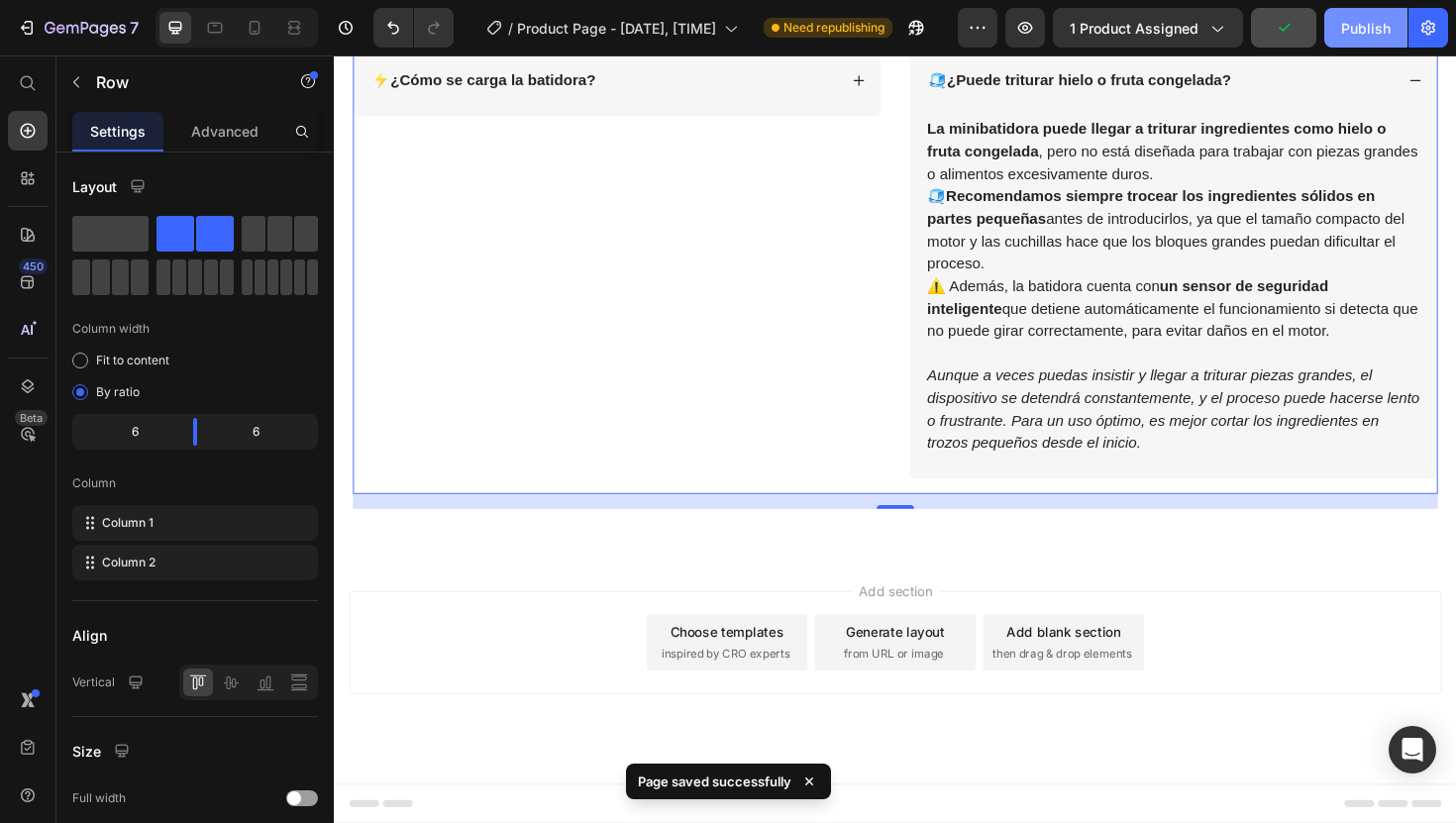 click on "Publish" at bounding box center [1366, 28] 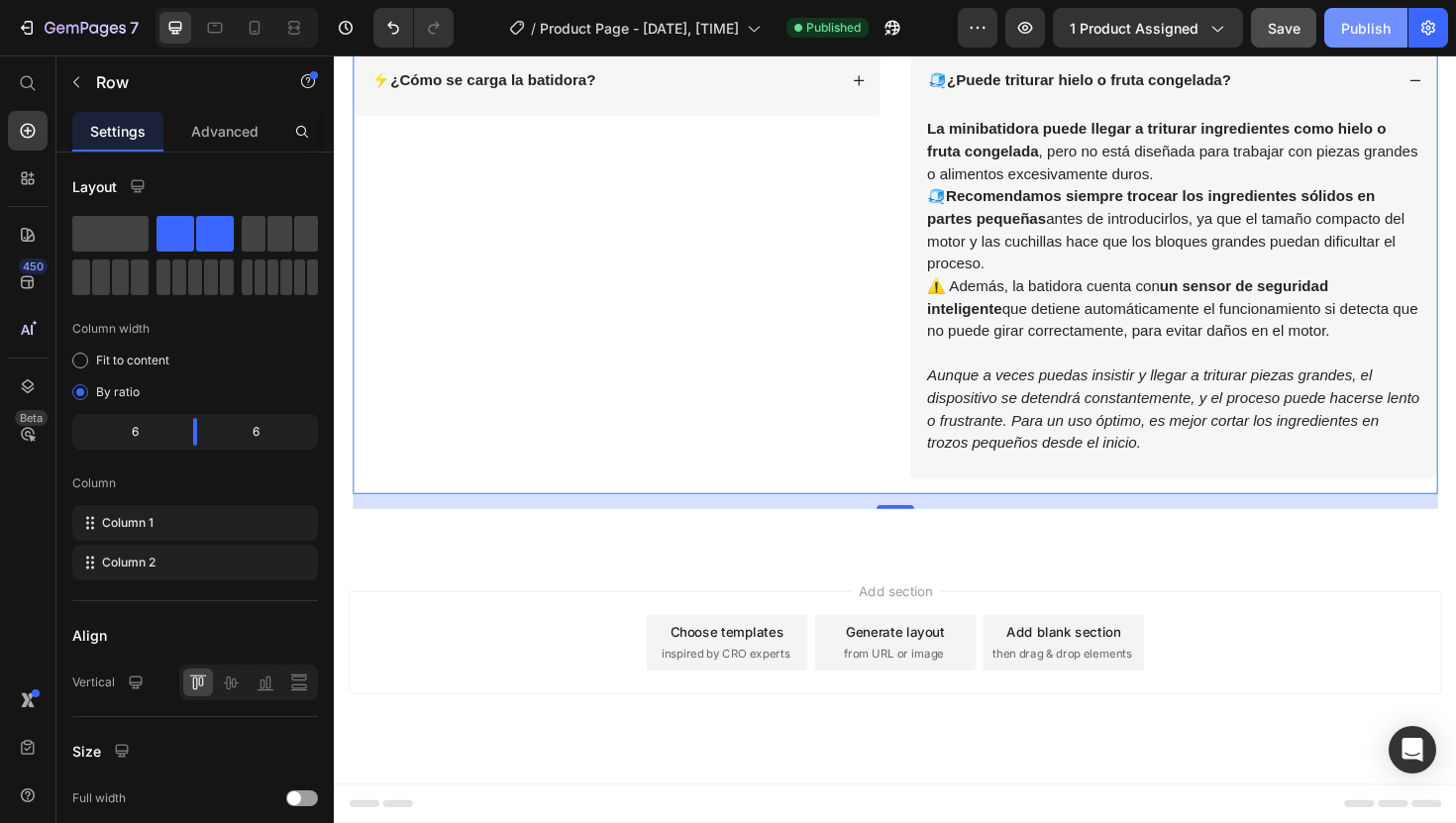 click on "Publish" 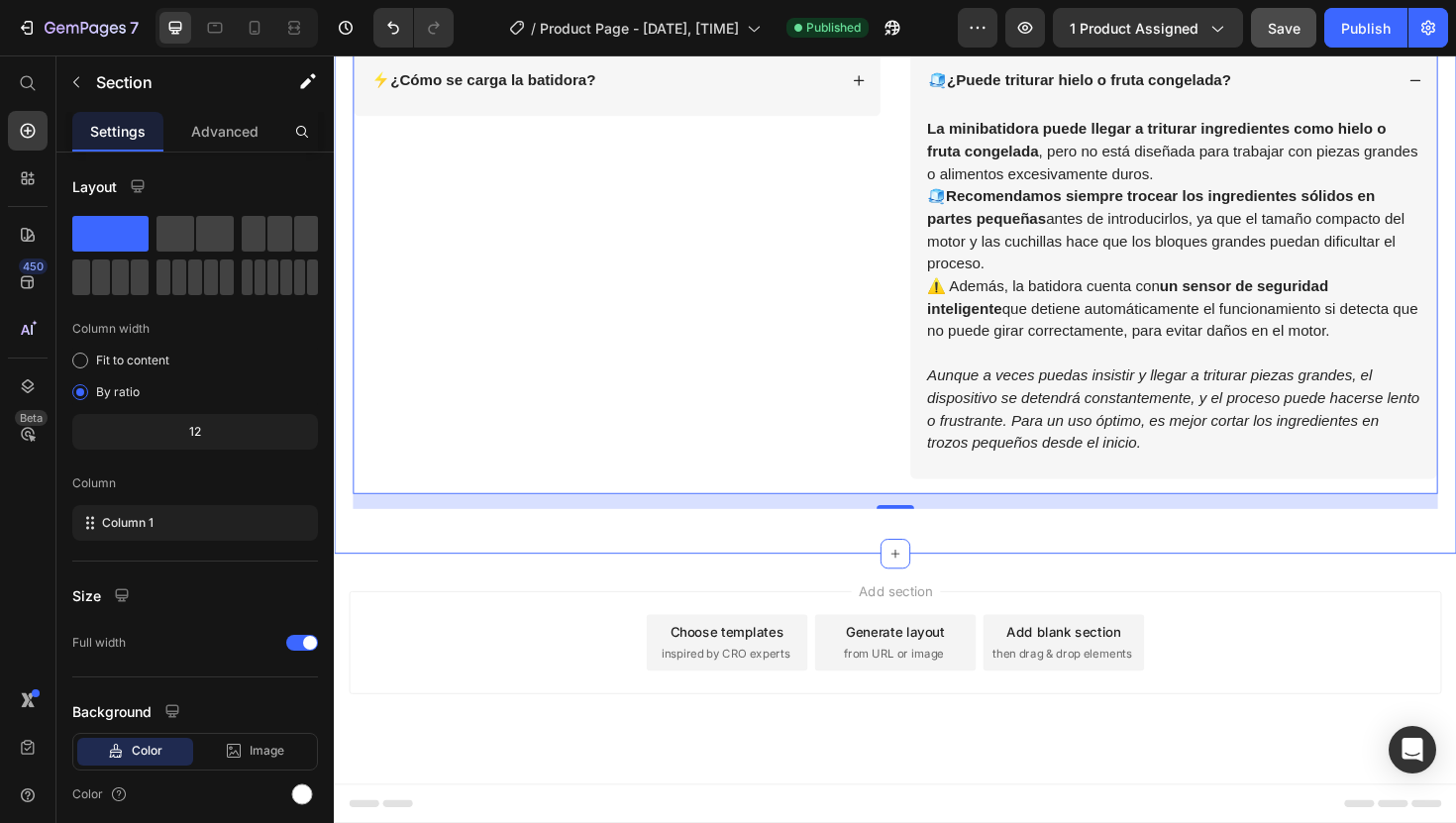 click on "Preguntas frequentes Heading Row
🔋  ¿Cuánto dura la batería de la batidora portátil?
⚡  ¿Cómo se carga la batidora? Accordion
🧽  ¿Es fácil de limpiar?
🧊  ¿Puede triturar hielo o fruta congelada? La minibatidora puede llegar a triturar ingredientes como hielo o fruta congelada , pero no está diseñada para trabajar con piezas grandes o alimentos excesivamente duros. 🧊  Recomendamos siempre trocear los ingredientes sólidos en partes pequeñas  antes de introducirlos, ya que el tamaño compacto del motor y las cuchillas hace que los bloques grandes puedan dificultar el proceso. ⚠️ Además, la batidora cuenta con  un sensor de seguridad inteligente  que detiene automáticamente el funcionamiento si detecta que no puede girar correctamente, para evitar daños en el motor. Text Block Accordion Row   16 Section 4" at bounding box center (928, 171) 